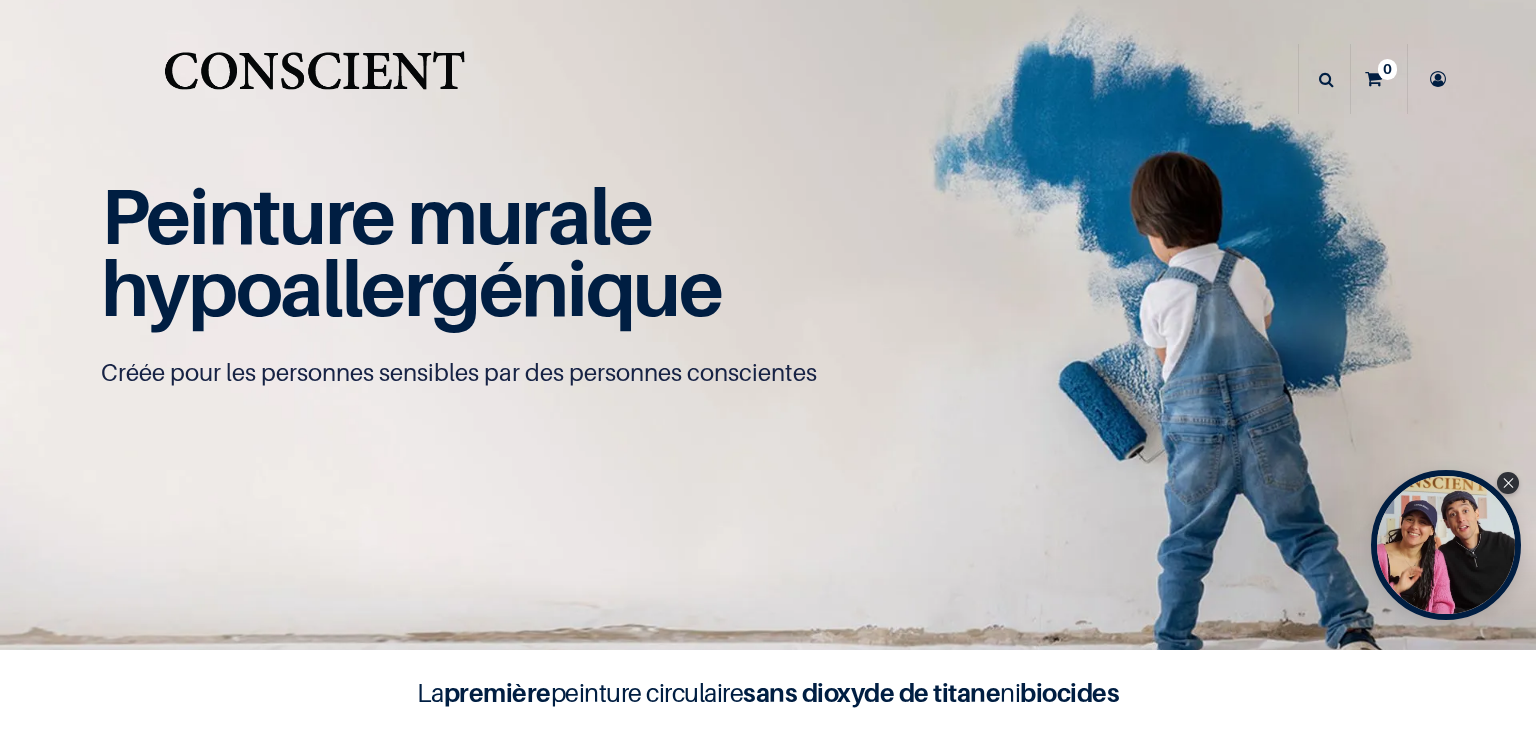 scroll, scrollTop: 0, scrollLeft: 0, axis: both 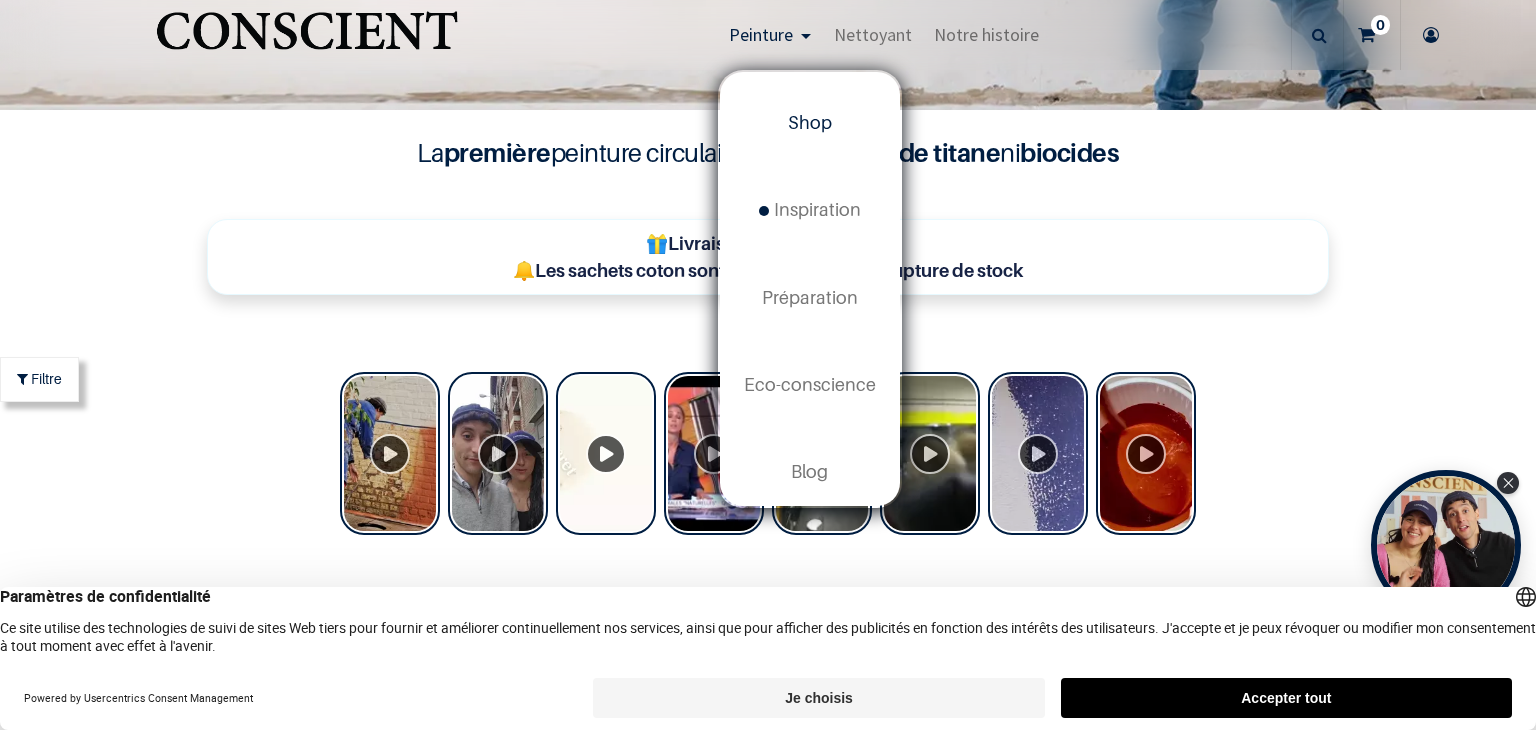 click on "Shop" at bounding box center (810, 122) 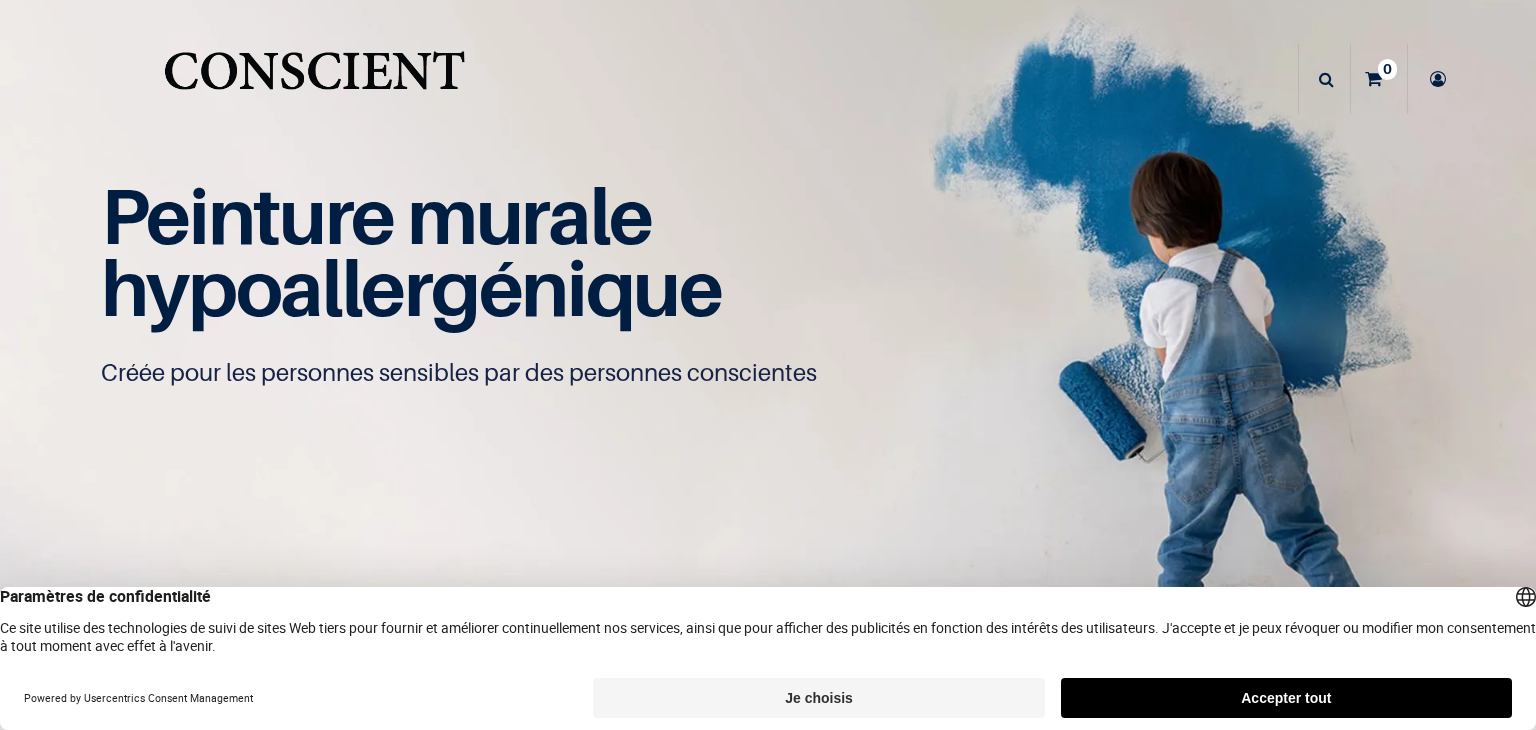 scroll, scrollTop: 0, scrollLeft: 0, axis: both 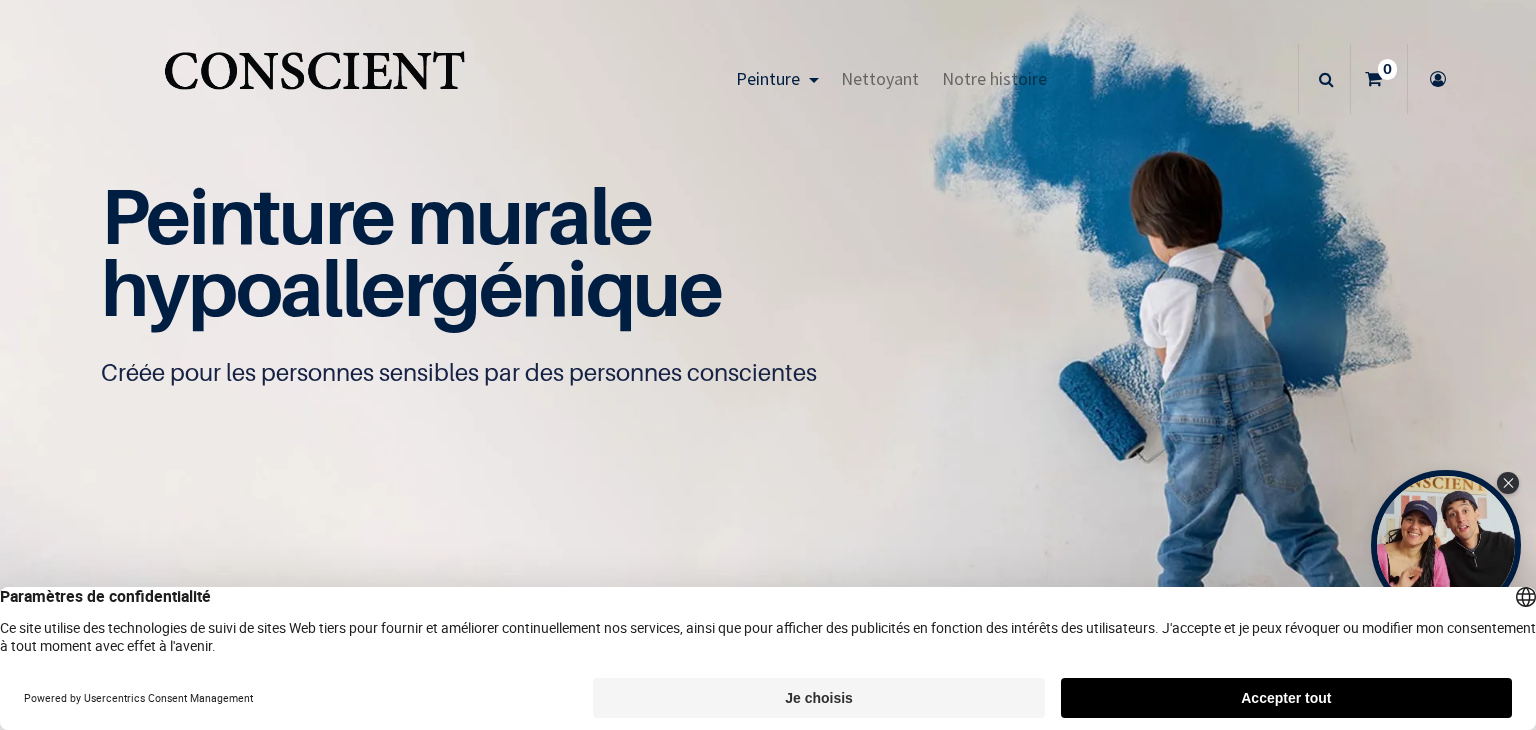 click on "Je choisis" at bounding box center (818, 698) 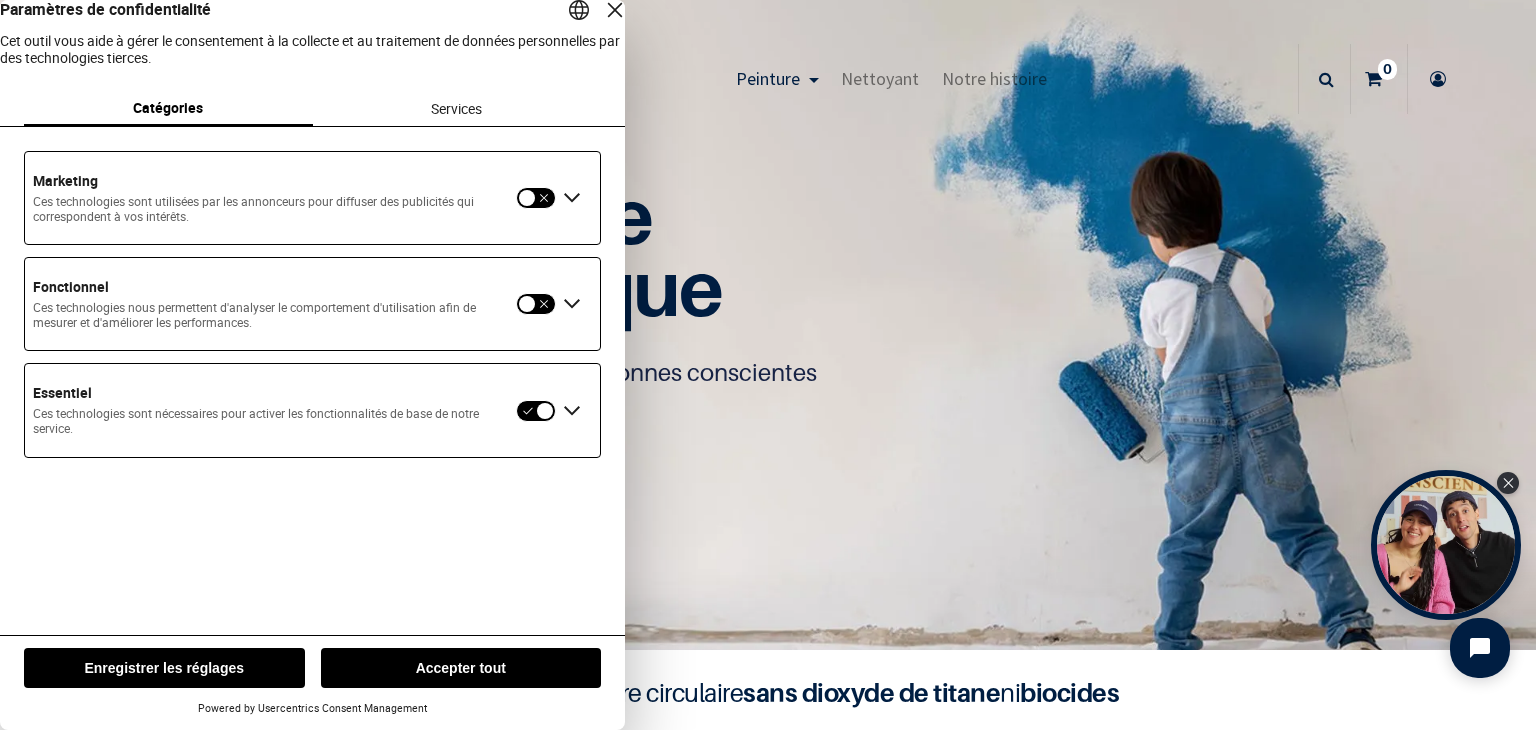click on "Enregistrer les réglages" at bounding box center (164, 668) 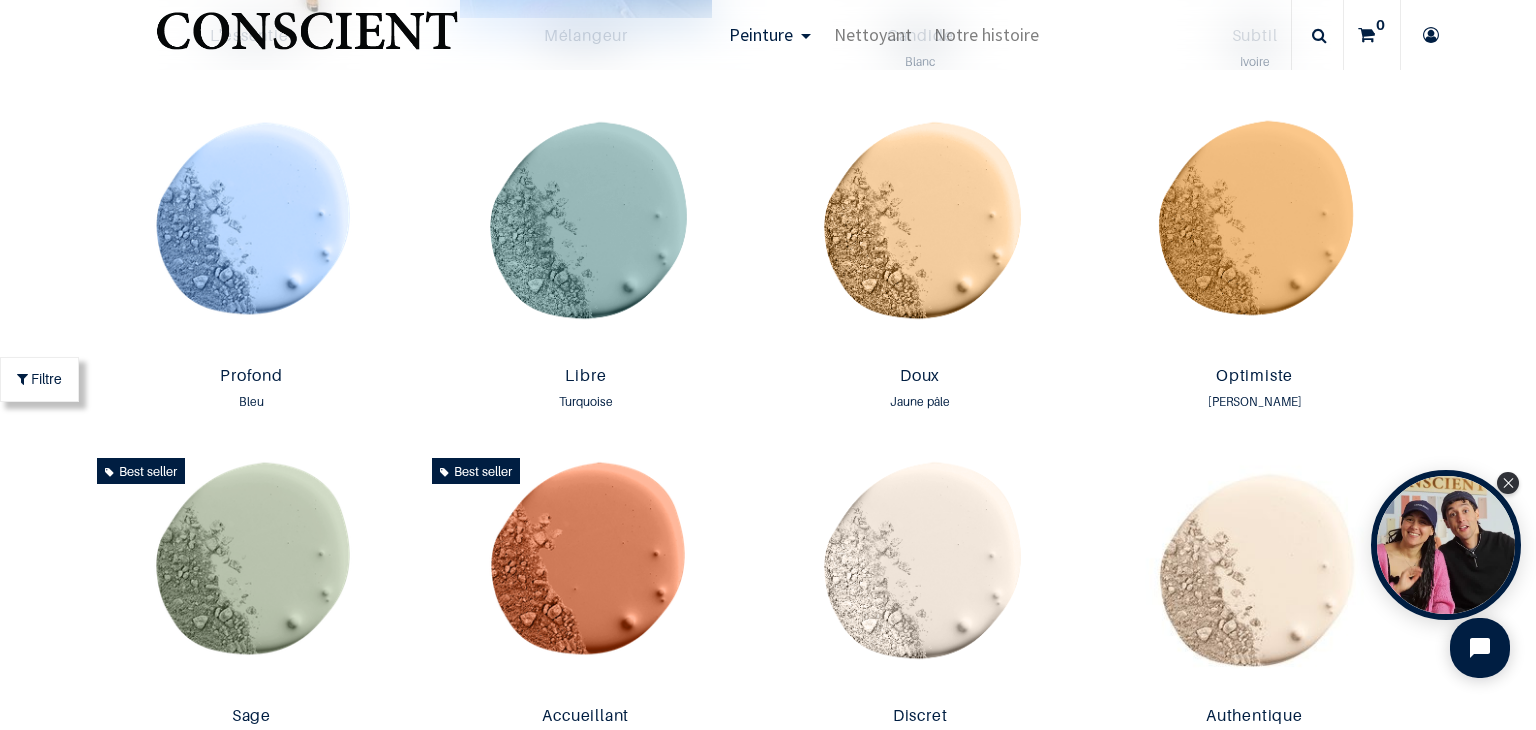 scroll, scrollTop: 1486, scrollLeft: 0, axis: vertical 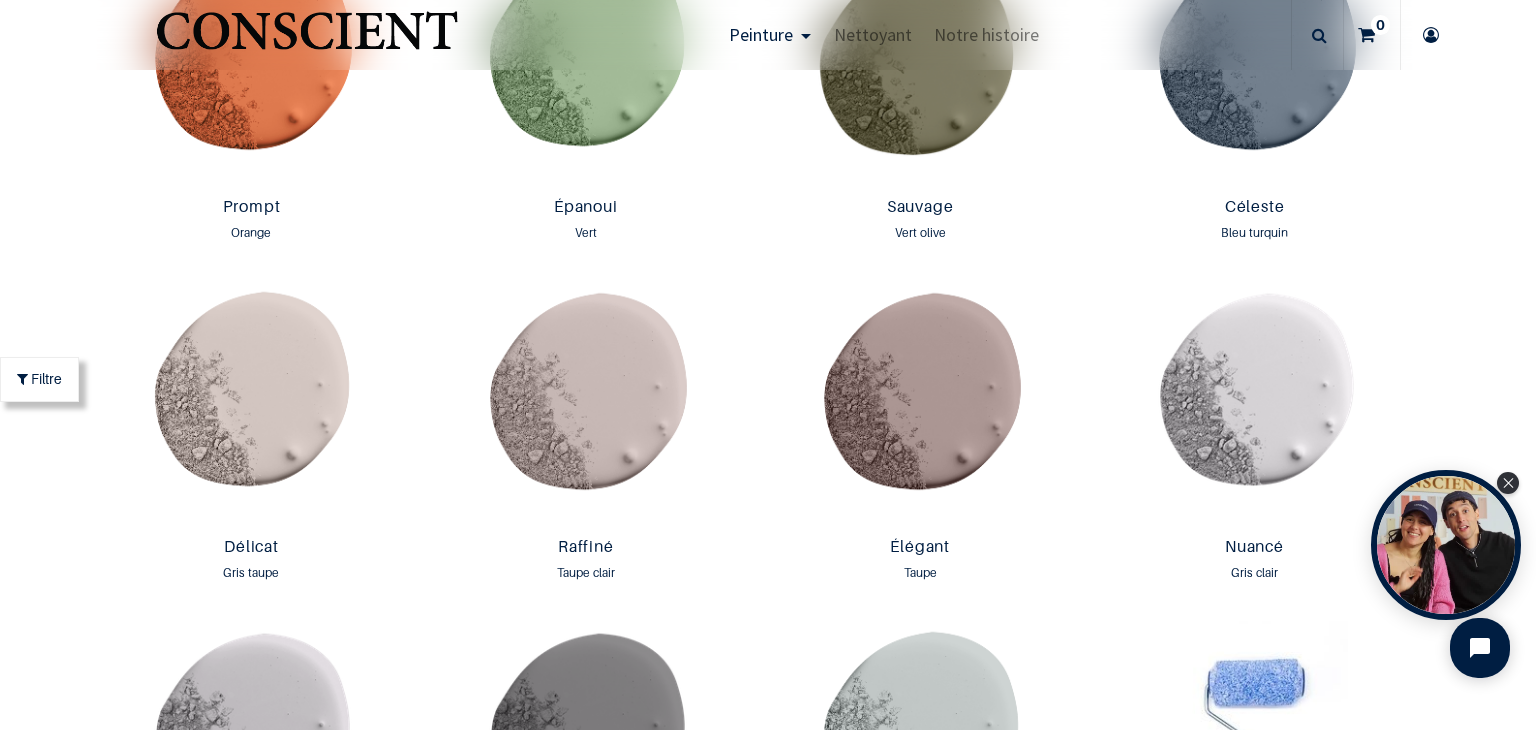 click on "Peinture murale  hypoallergénique
Créée pour les personnes sensibles par des personnes conscientes Peinture murale hypoallergénique Créée pour les personnes sensibles par des personnes conscientes
La  première  peinture circulaire  sans dioxyde de titane  ni  biocides
🎁Livraison gratuite dès 90€    🔔Les sachets coton sont provisoirement en rupture de stock
Holidays Deal: eal :  Livraison offerte sur les testeurs
Story
x" at bounding box center (768, 954) 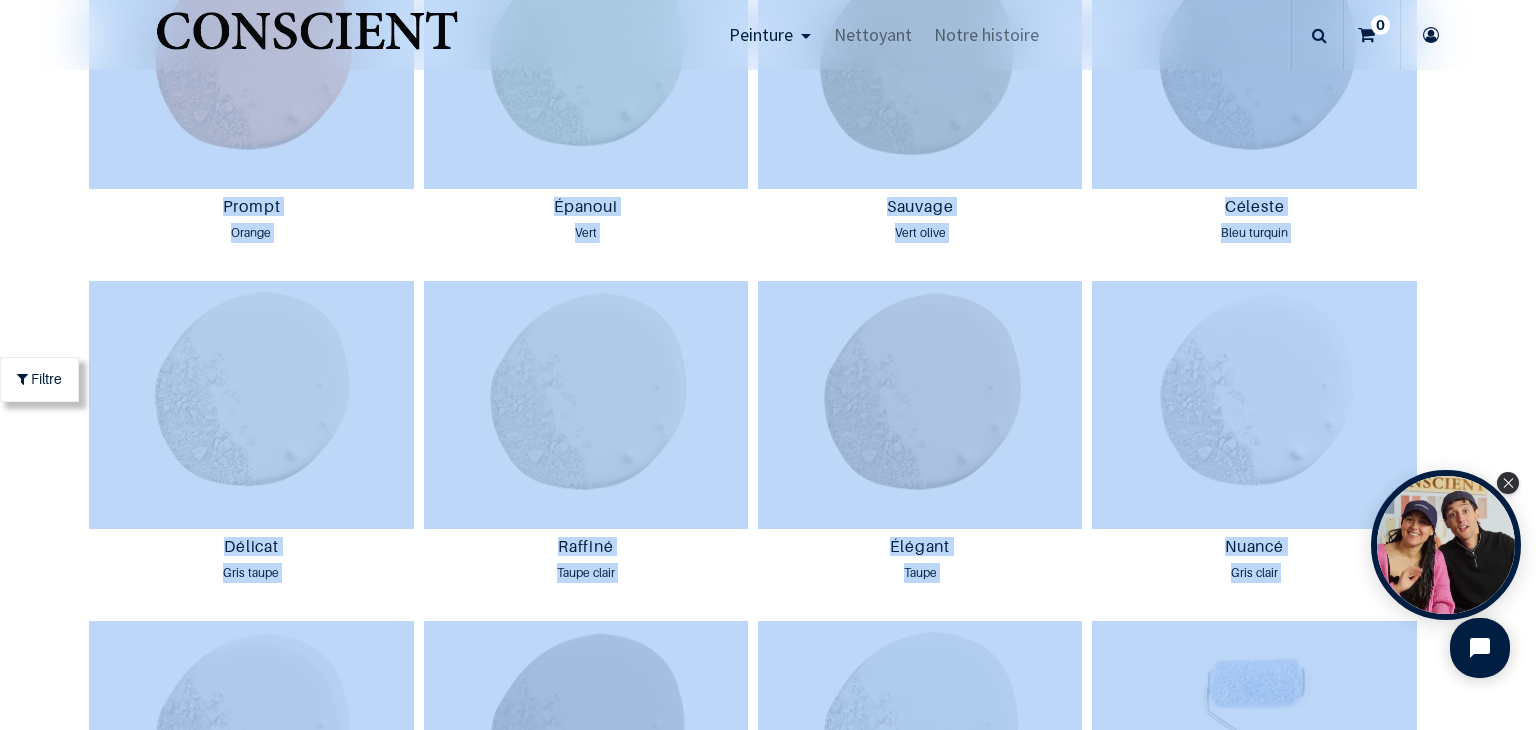 click on "Peinture murale  hypoallergénique
Créée pour les personnes sensibles par des personnes conscientes Peinture murale hypoallergénique Créée pour les personnes sensibles par des personnes conscientes
La  première  peinture circulaire  sans dioxyde de titane  ni  biocides
🎁Livraison gratuite dès 90€    🔔Les sachets coton sont provisoirement en rupture de stock
Holidays Deal: eal :  Livraison offerte sur les testeurs
Story
x" at bounding box center [768, 954] 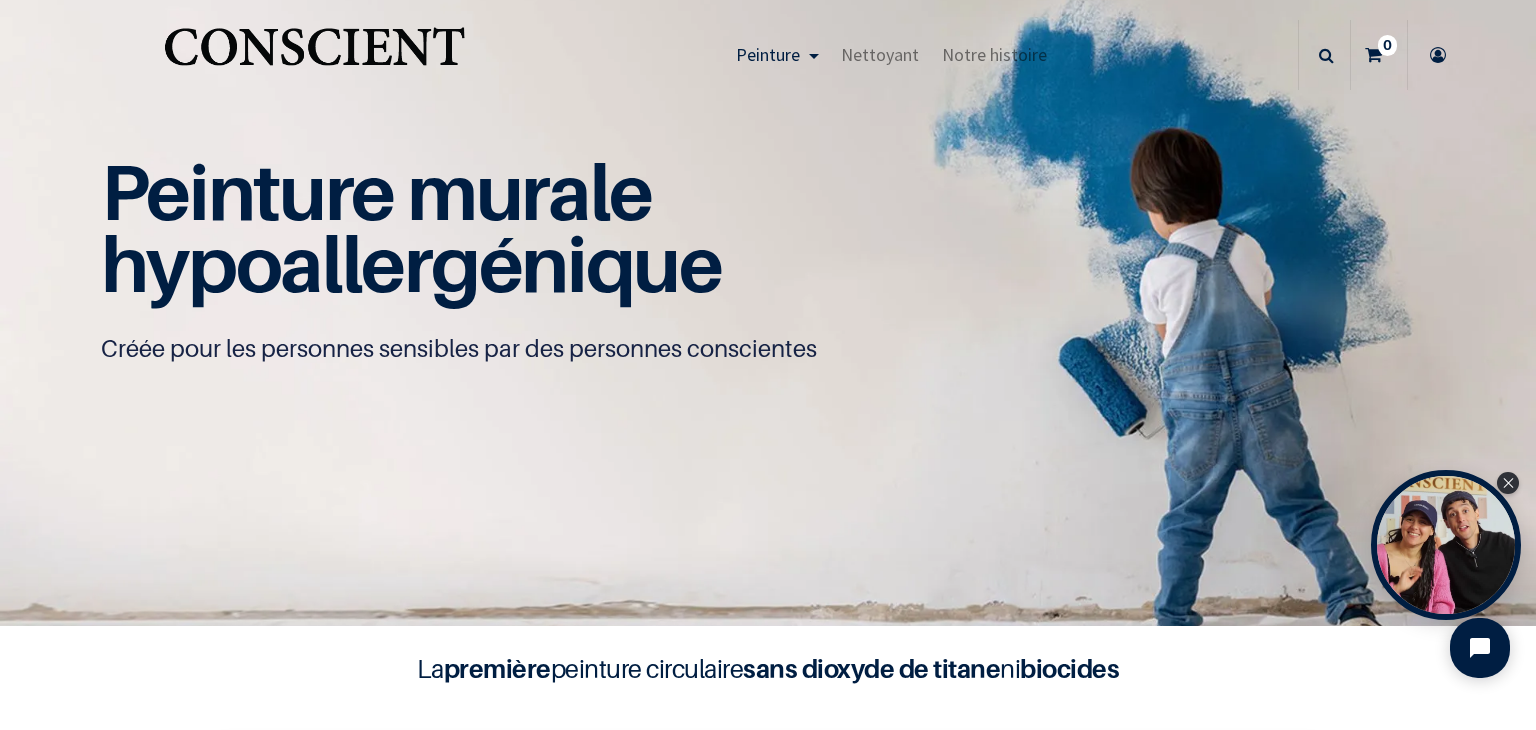 scroll, scrollTop: 0, scrollLeft: 0, axis: both 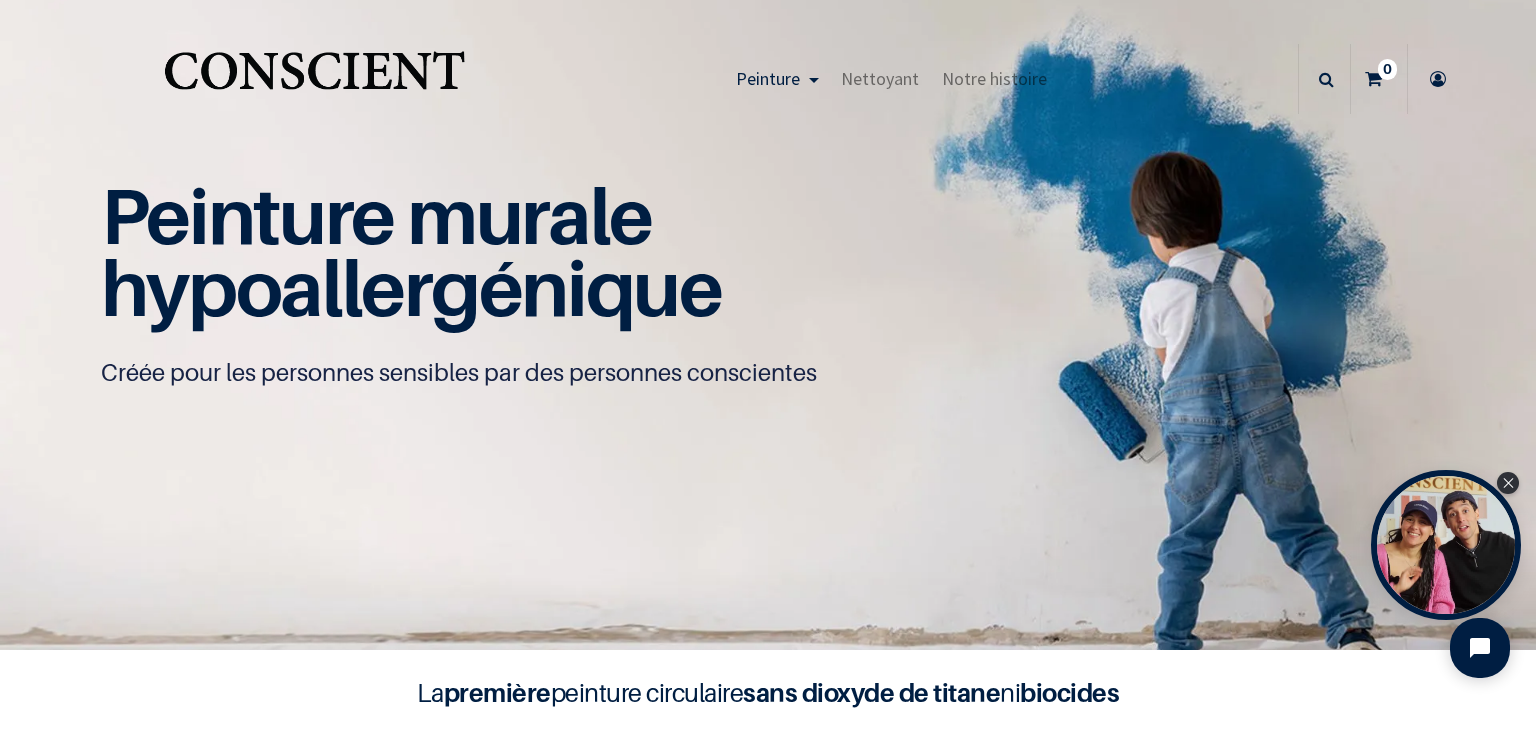 click at bounding box center [1438, 79] 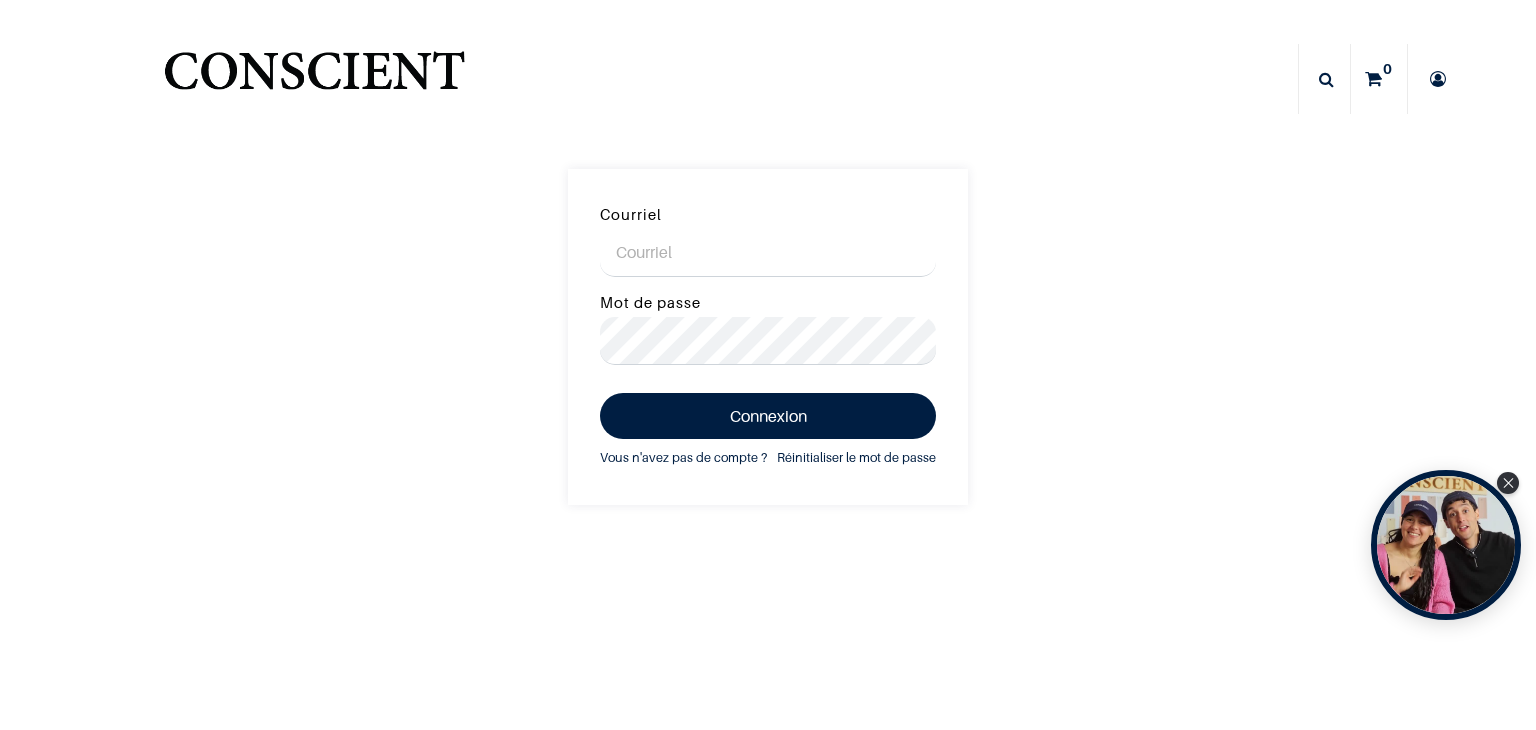 scroll, scrollTop: 0, scrollLeft: 0, axis: both 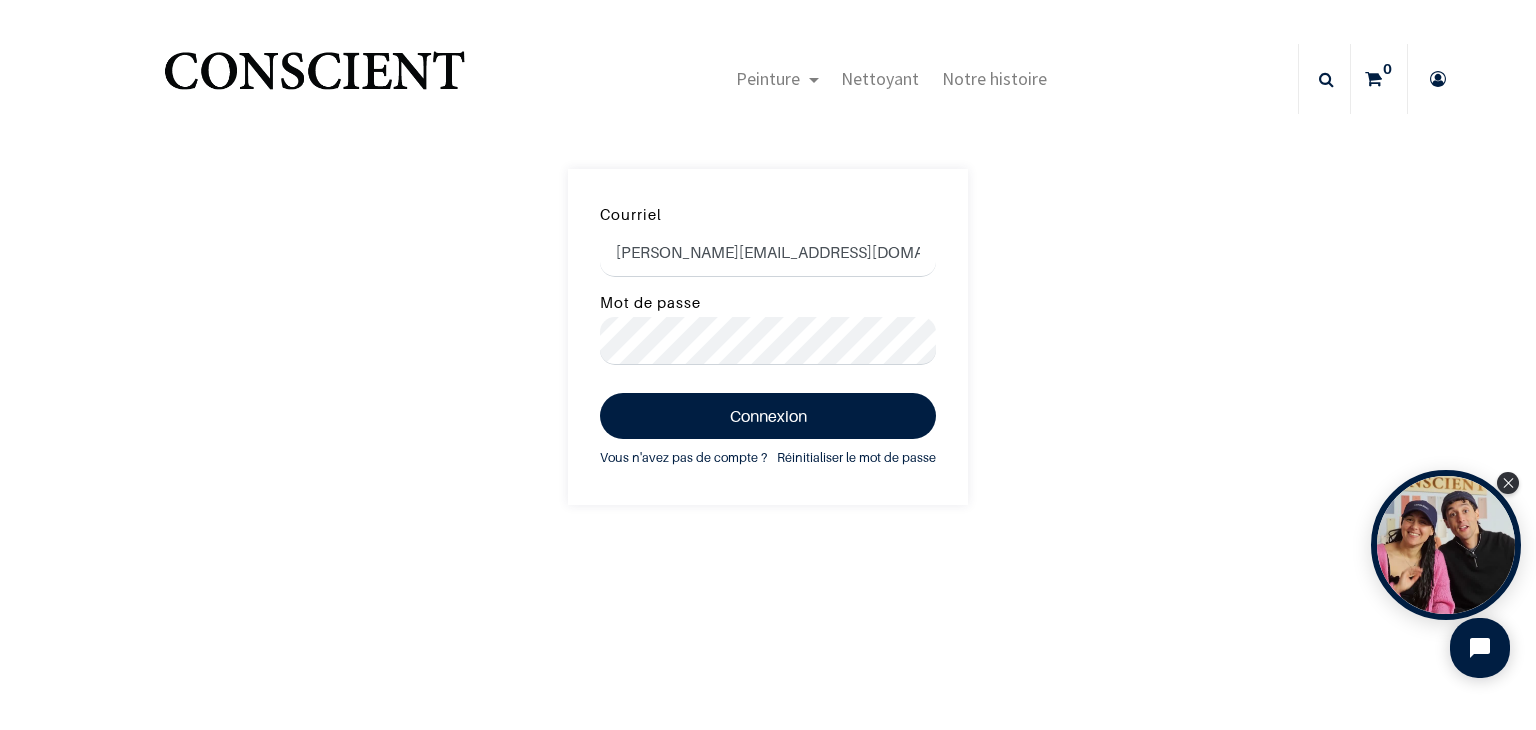 type on "arnaud.delangavant@proton.me" 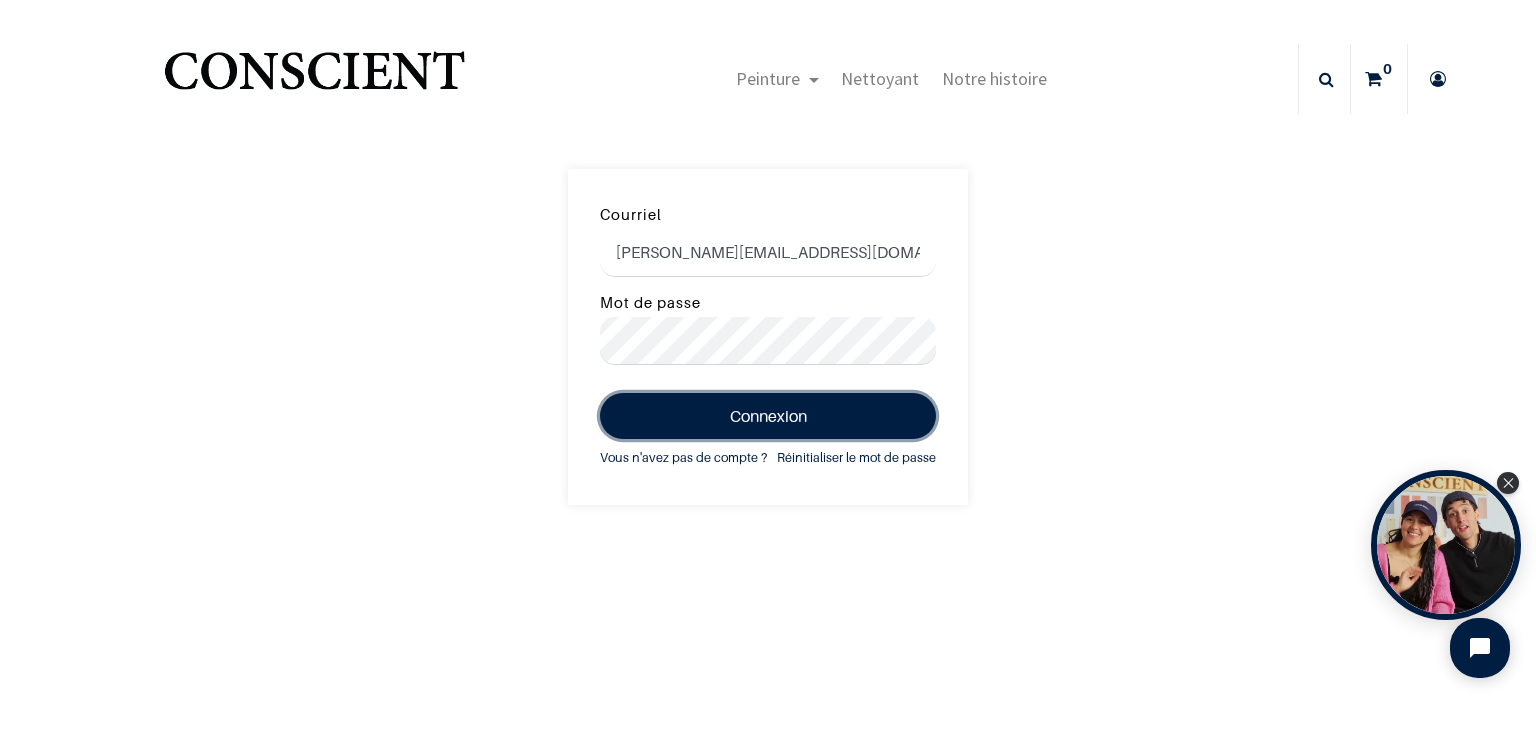 click on "Connexion" at bounding box center (768, 416) 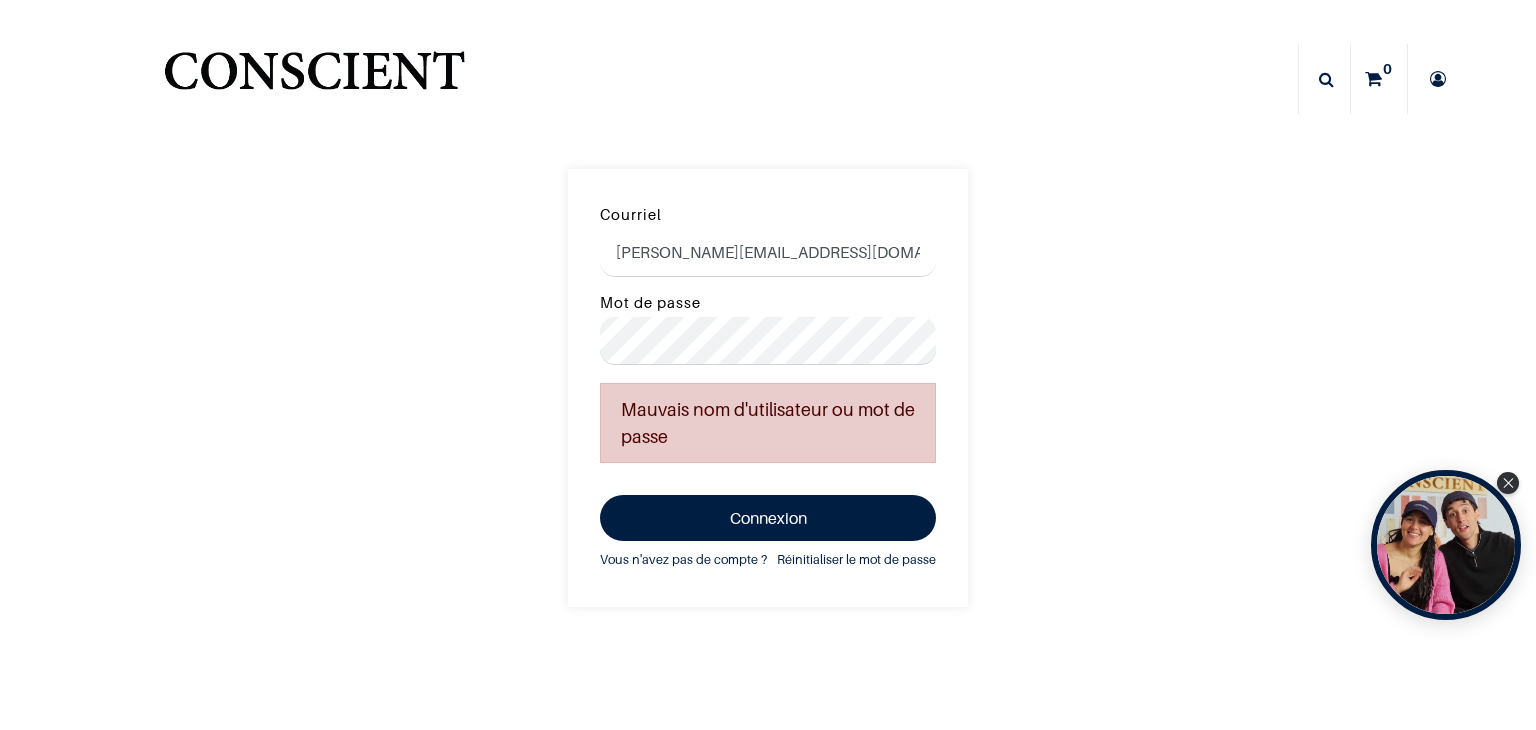 scroll, scrollTop: 0, scrollLeft: 0, axis: both 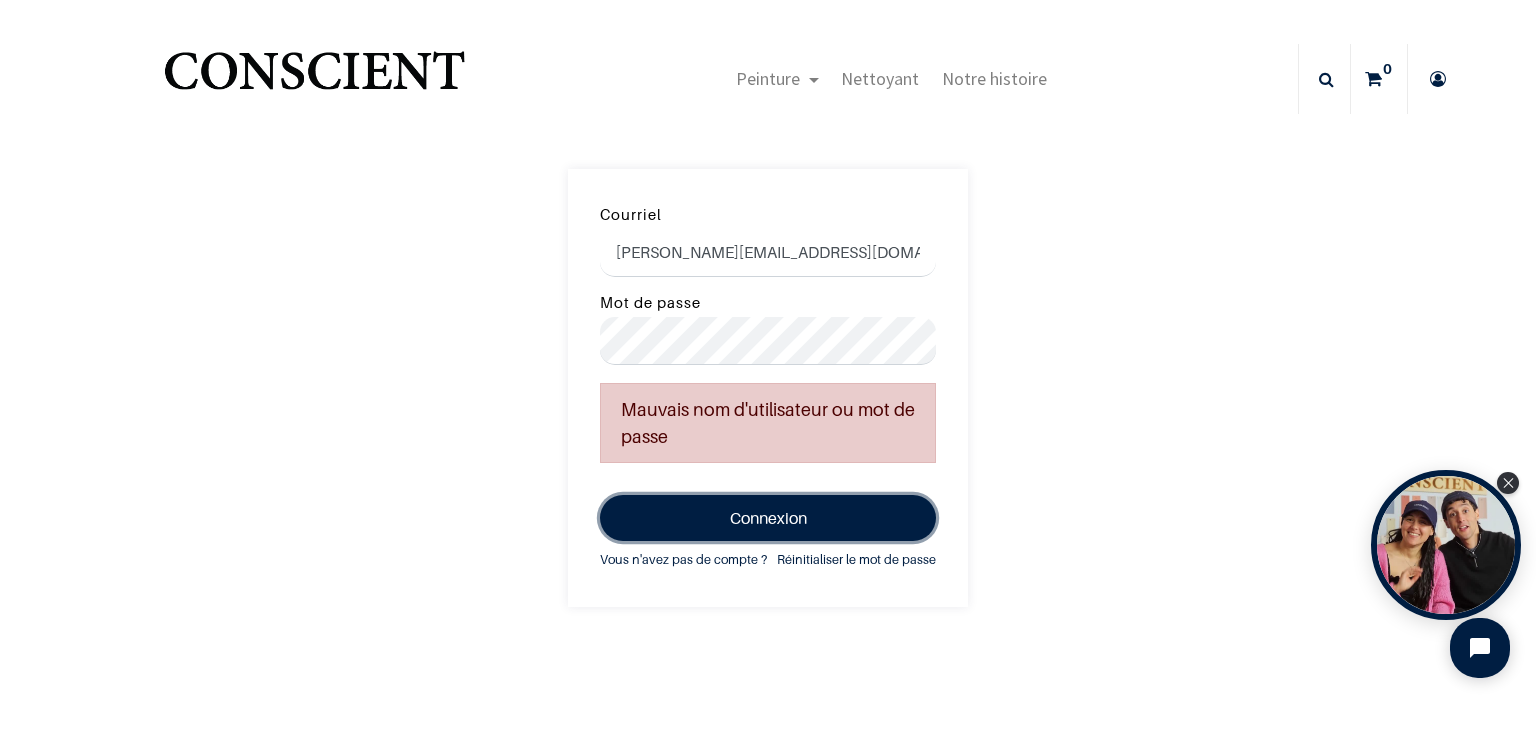 click on "Connexion" at bounding box center [768, 518] 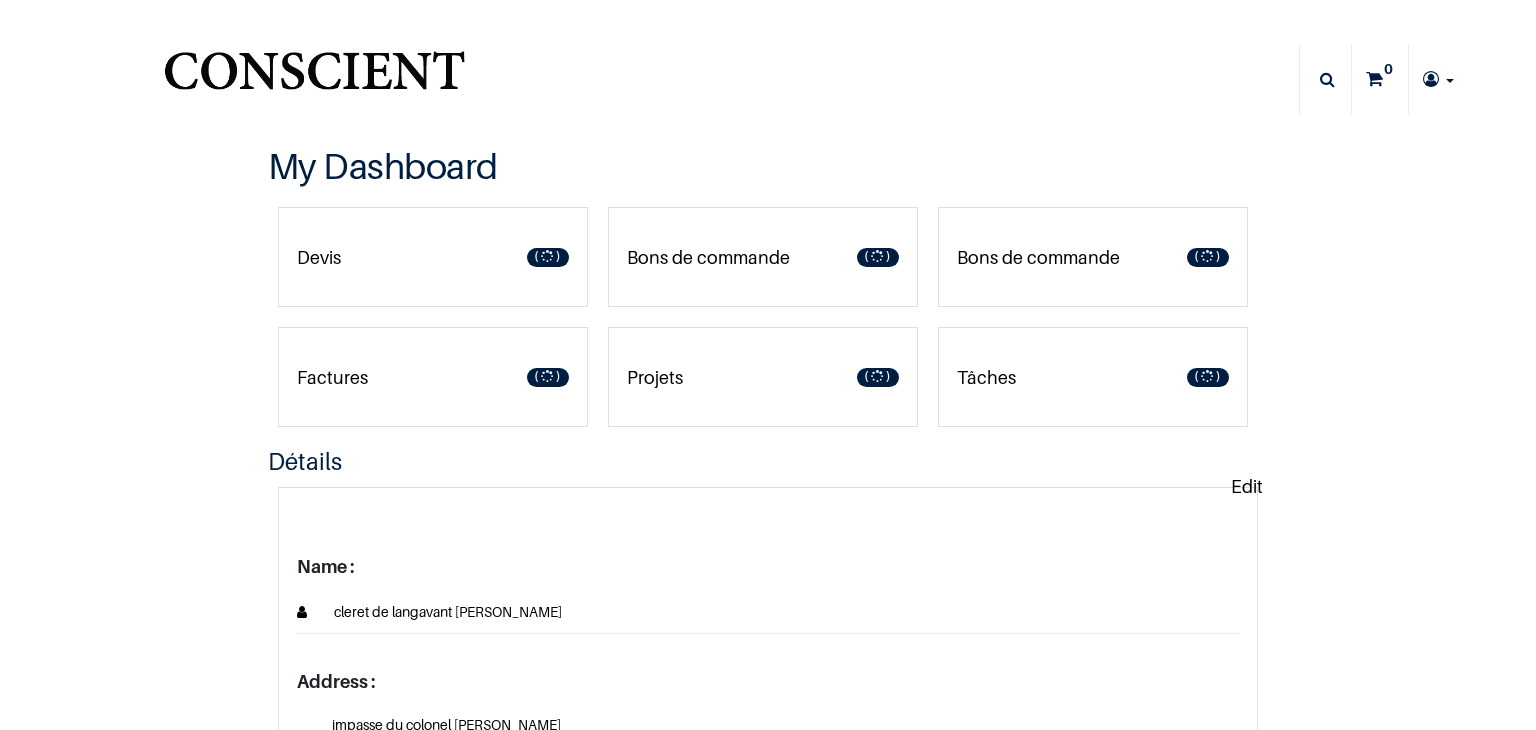 scroll, scrollTop: 0, scrollLeft: 0, axis: both 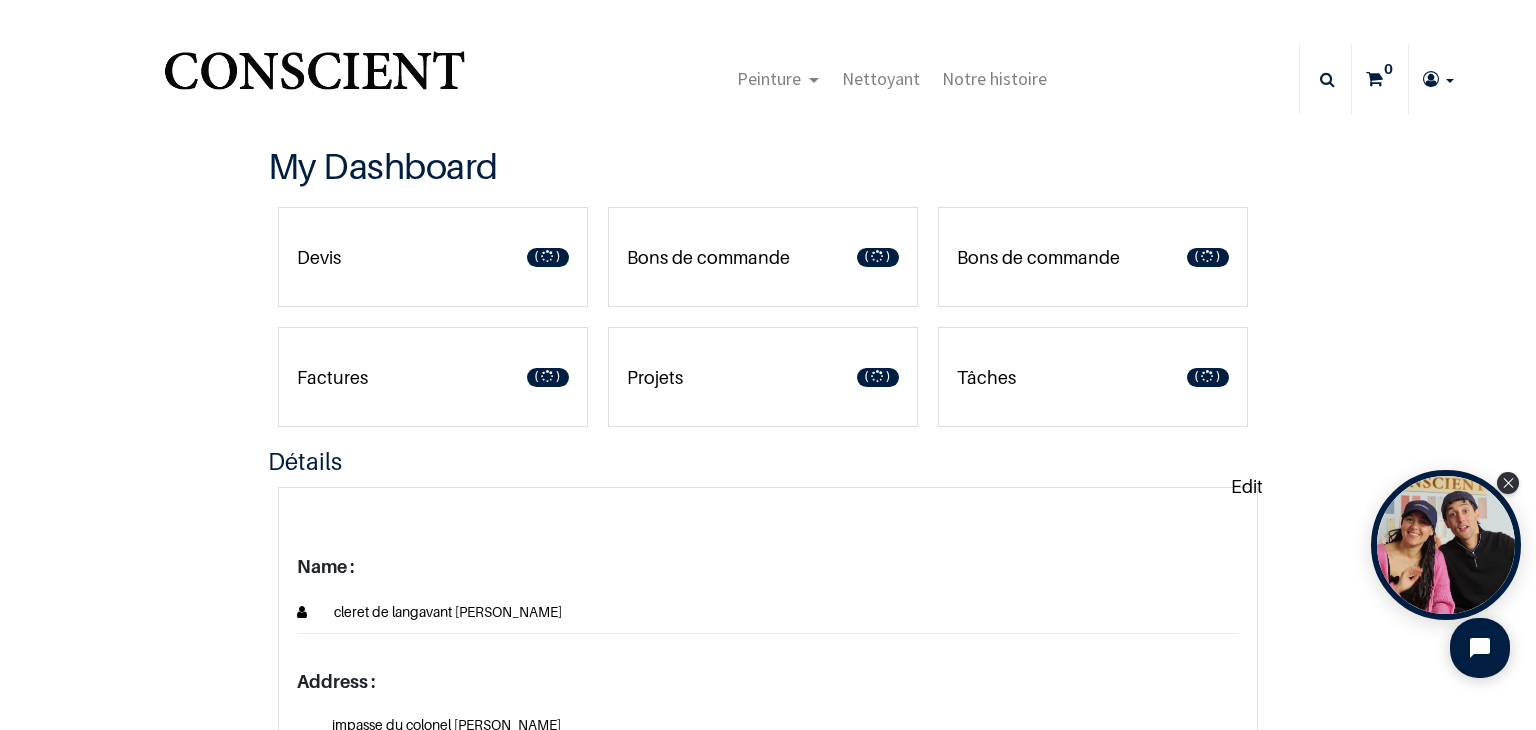 type on "[PERSON_NAME][EMAIL_ADDRESS][DOMAIN_NAME]" 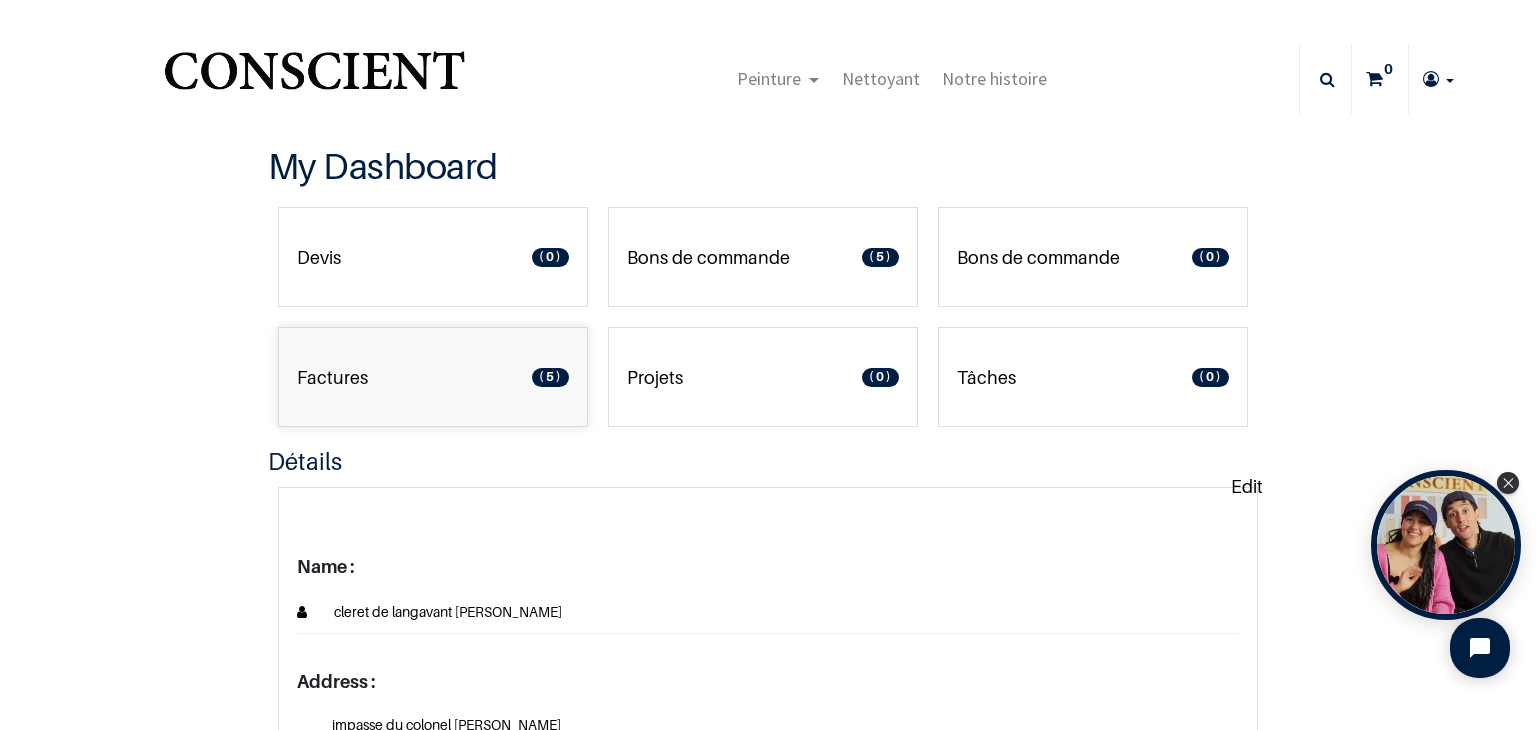 click on "Factures" at bounding box center (332, 377) 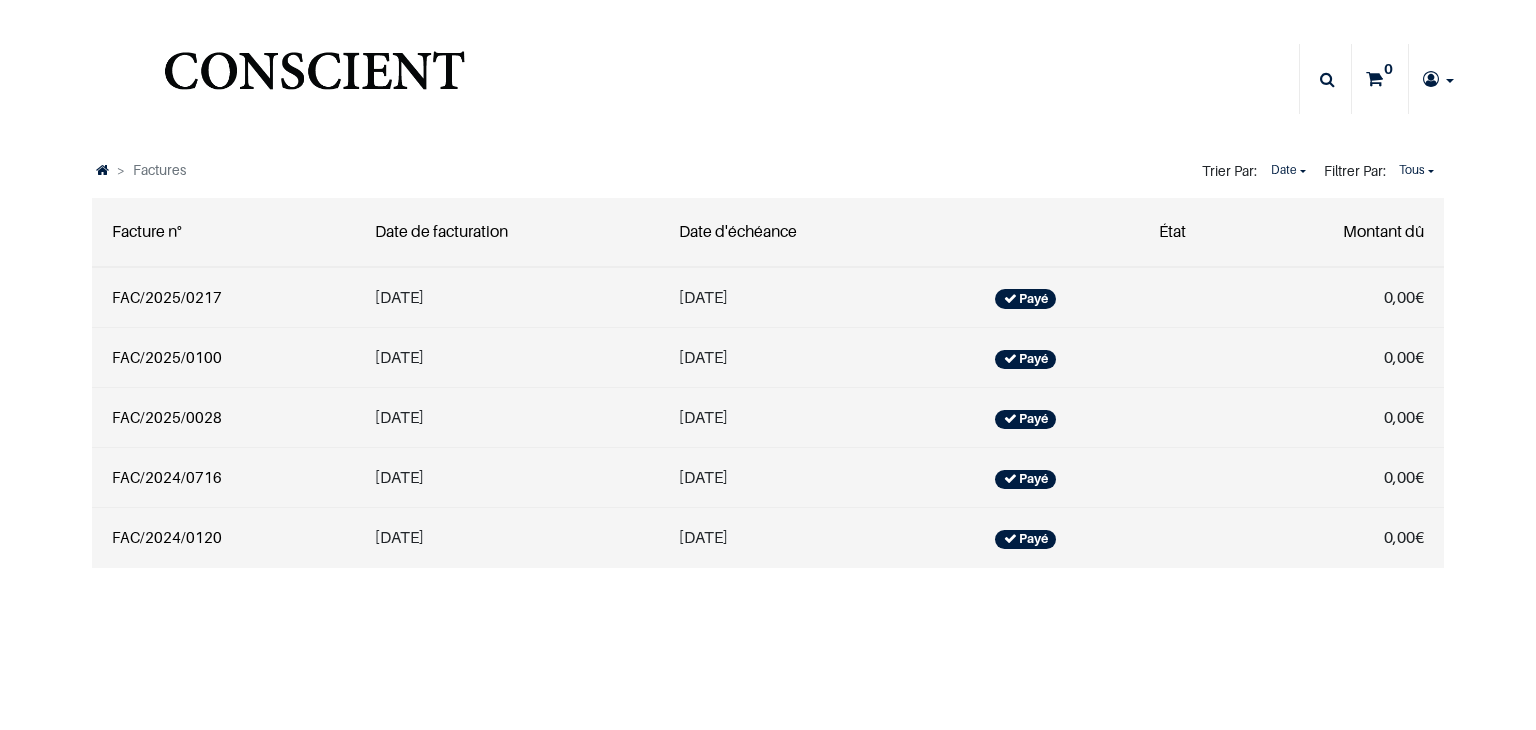 scroll, scrollTop: 0, scrollLeft: 0, axis: both 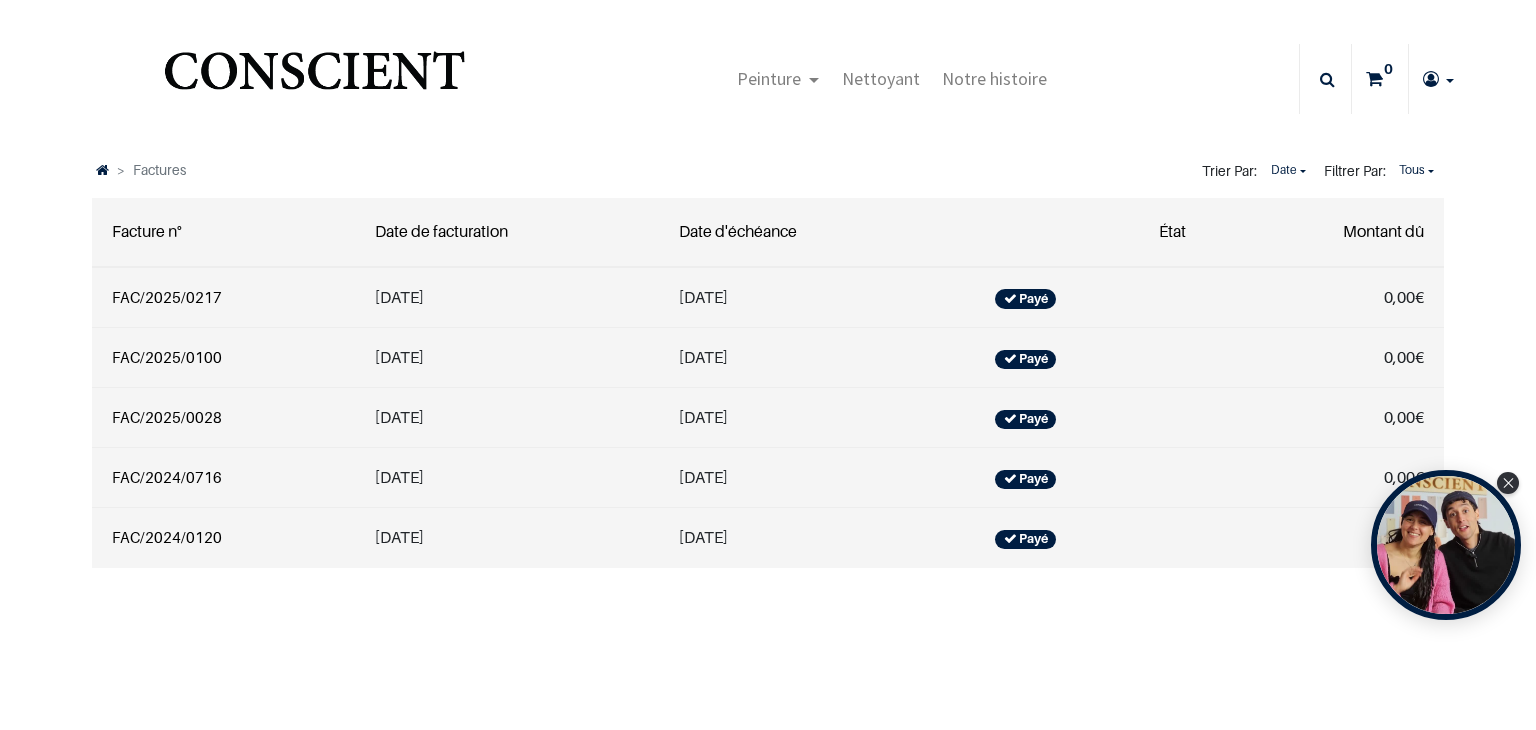 type on "[PERSON_NAME][EMAIL_ADDRESS][DOMAIN_NAME]" 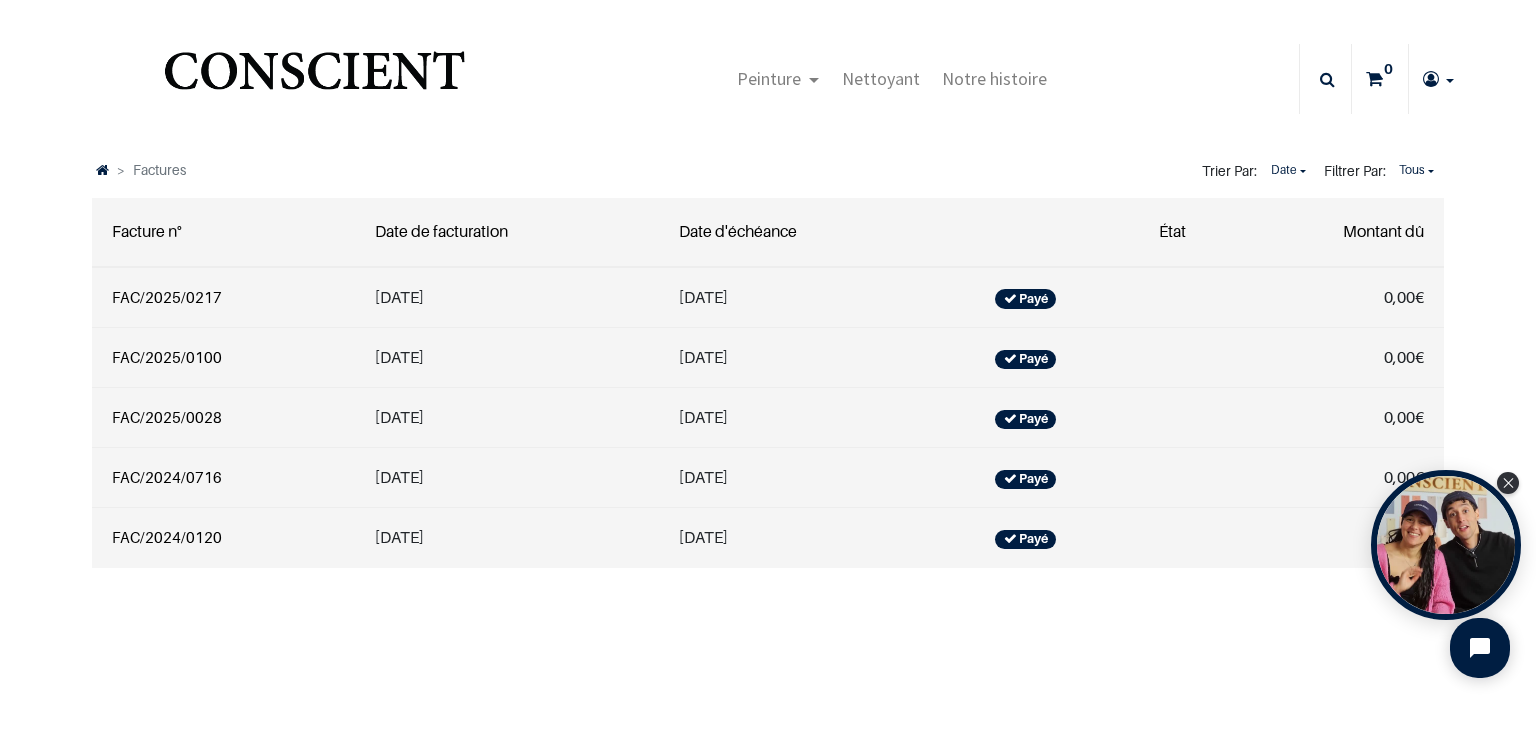 scroll, scrollTop: 0, scrollLeft: 0, axis: both 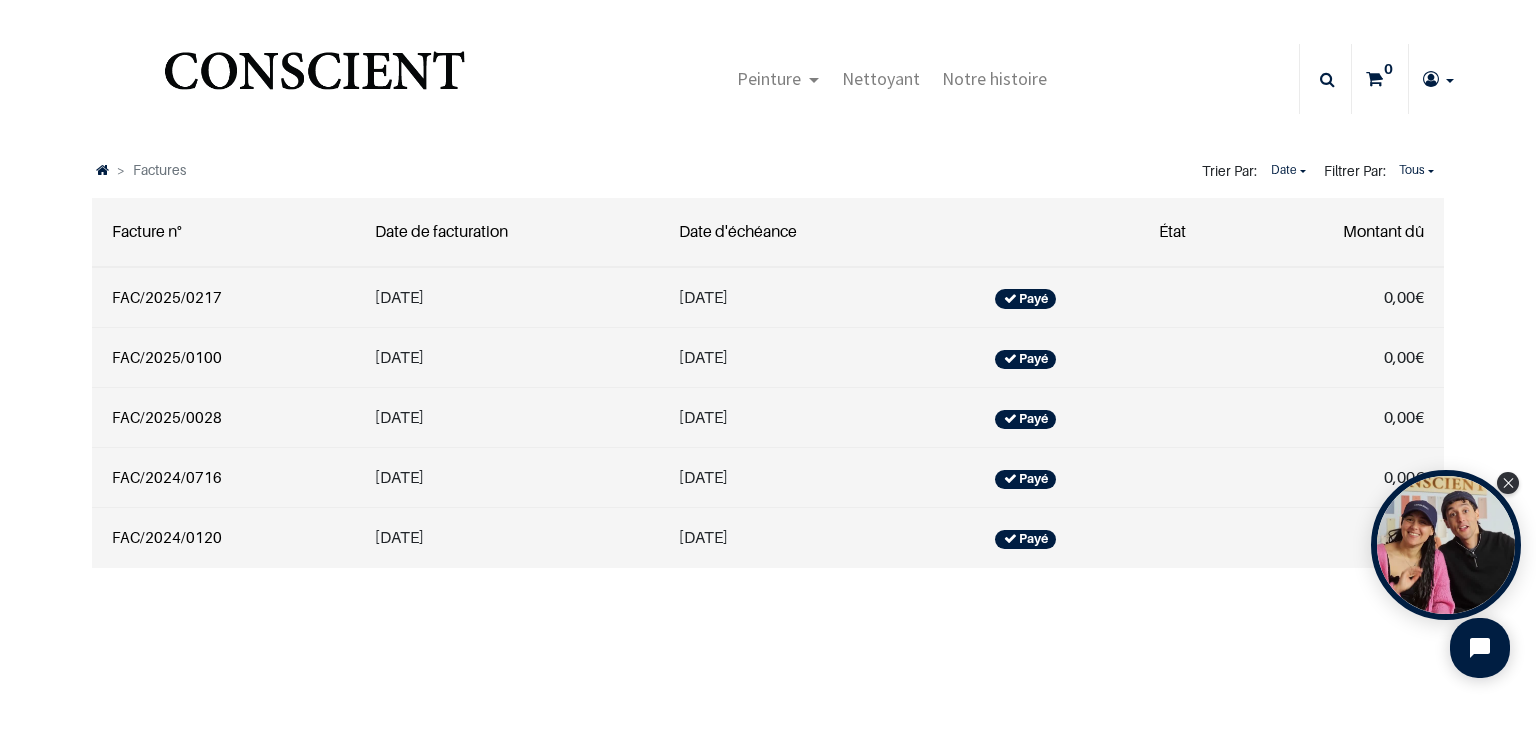 click on "FAC/2024/0120" at bounding box center [167, 537] 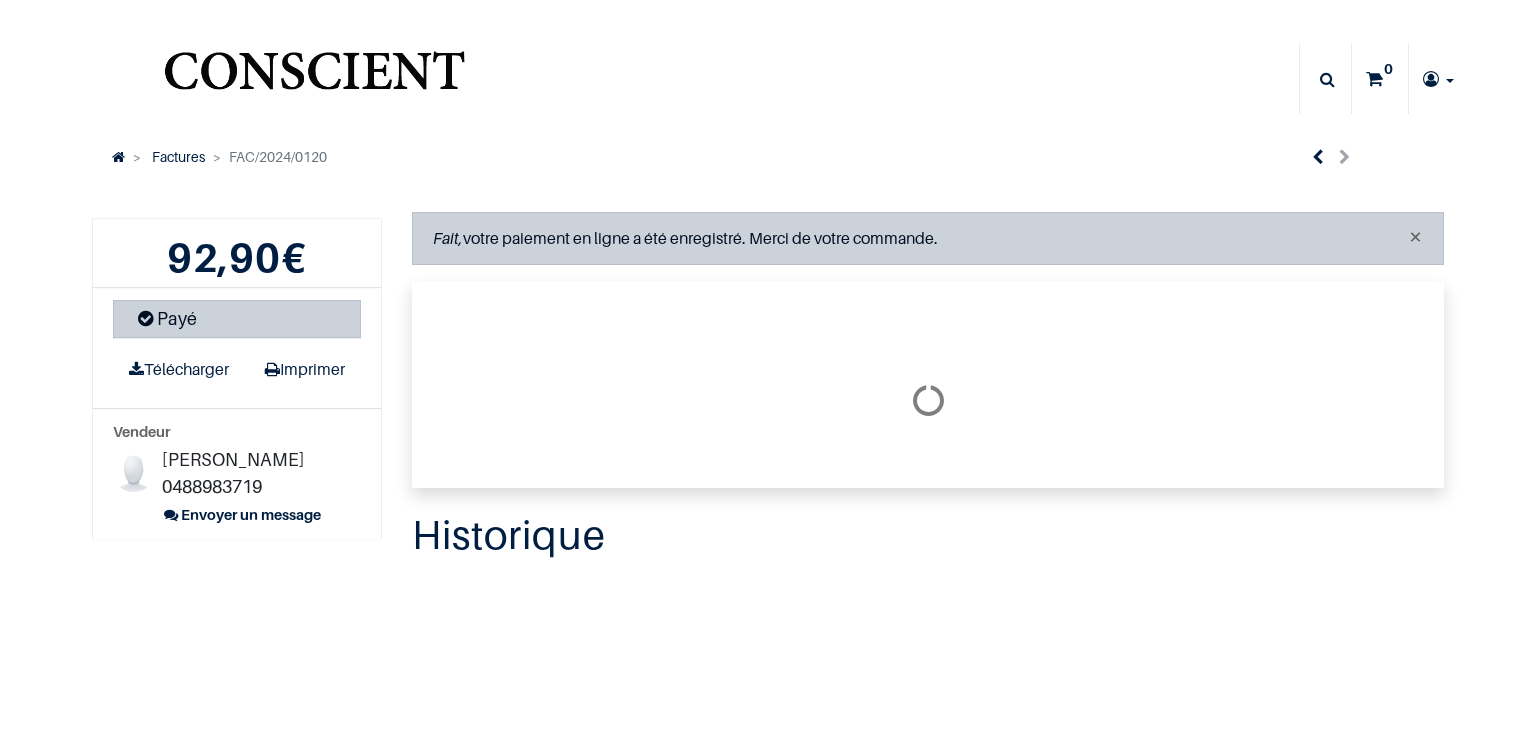 scroll, scrollTop: 0, scrollLeft: 0, axis: both 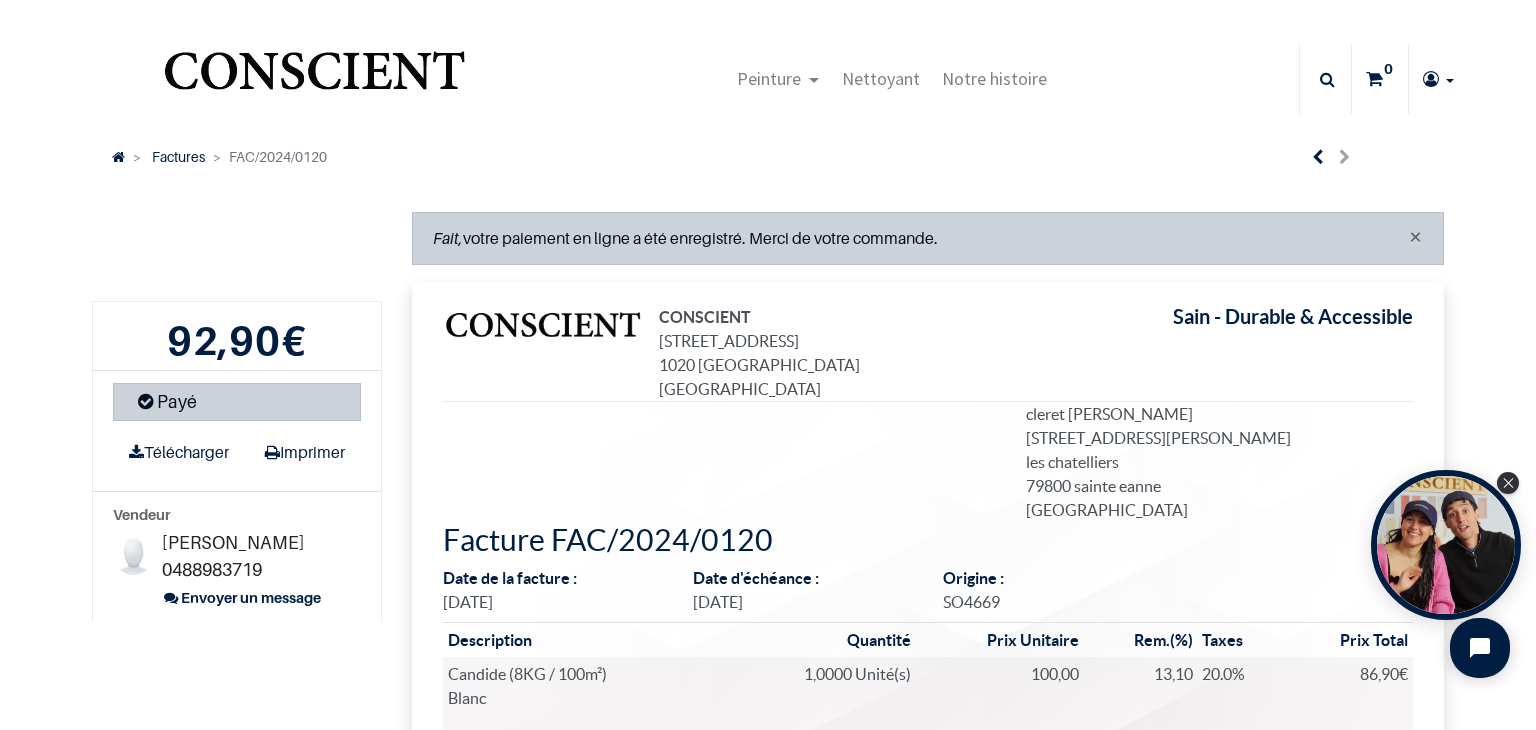 type on "[PERSON_NAME][EMAIL_ADDRESS][DOMAIN_NAME]" 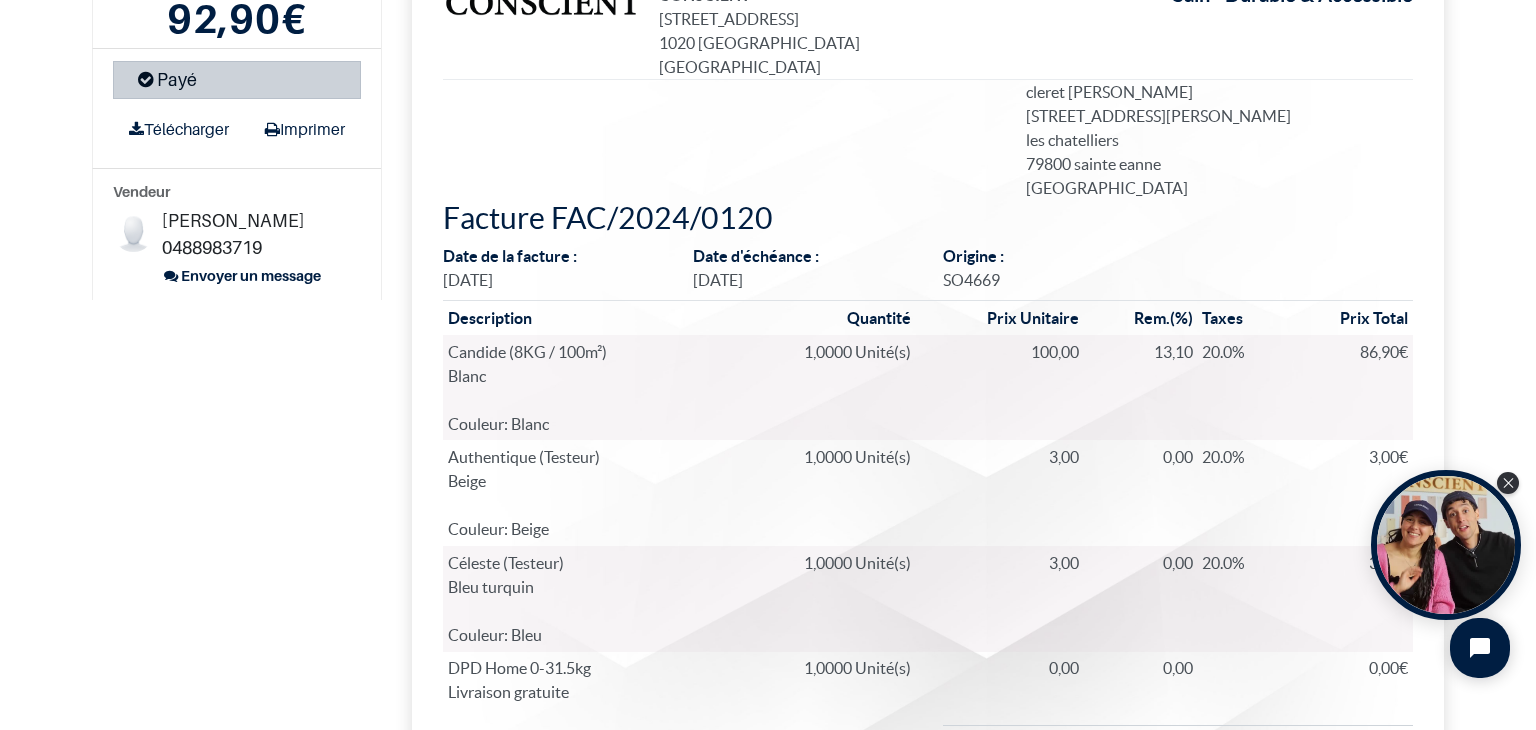 scroll, scrollTop: 207, scrollLeft: 0, axis: vertical 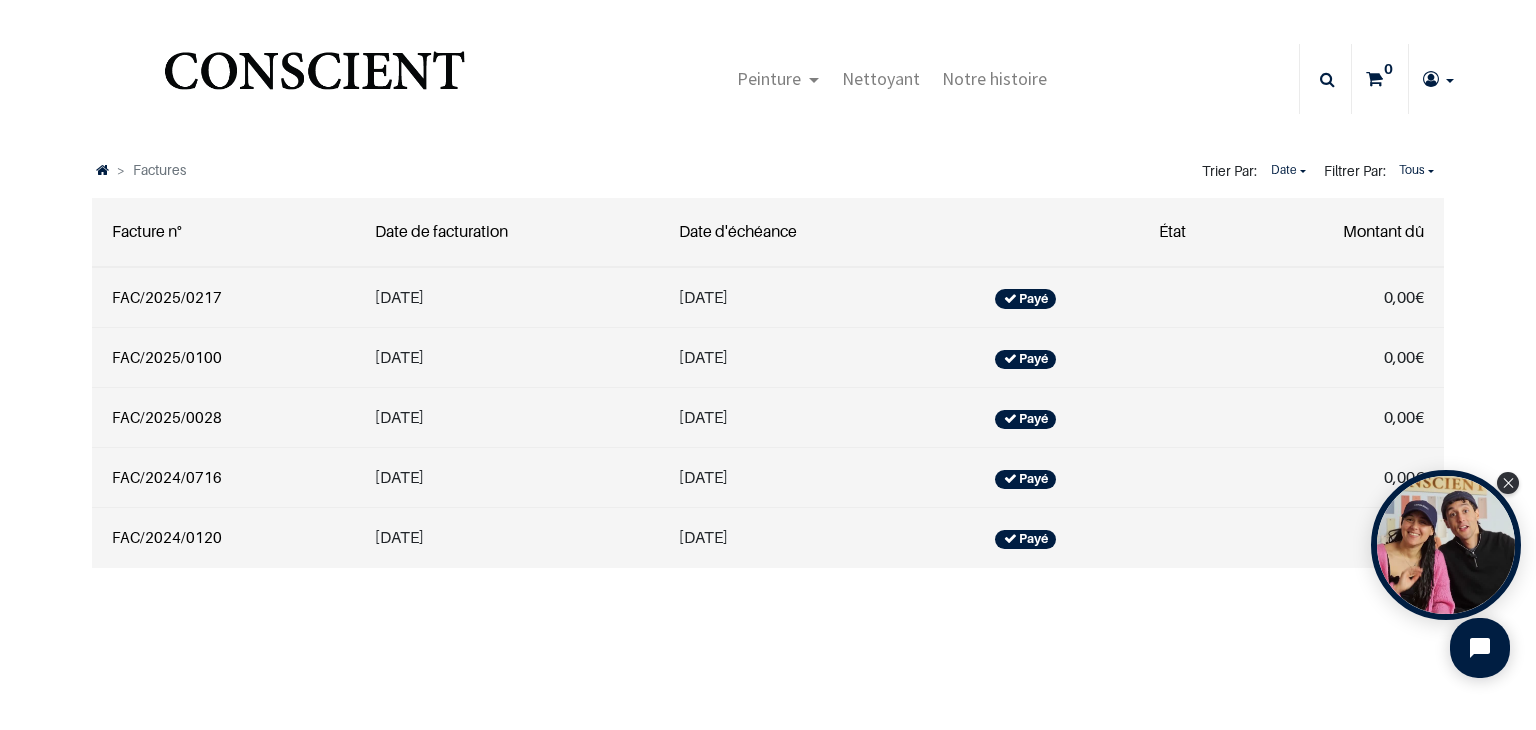 click on "[DATE]" at bounding box center (399, 357) 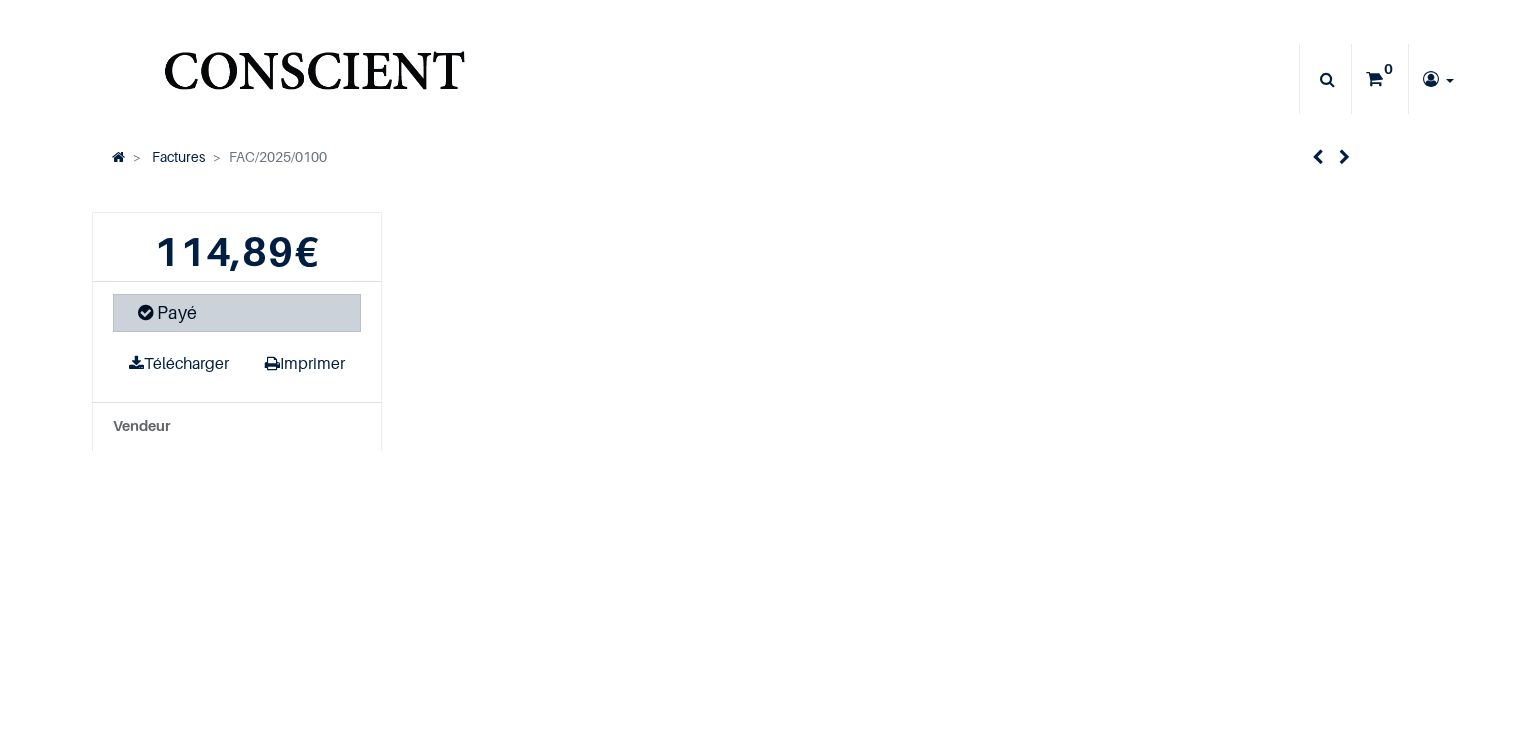 scroll, scrollTop: 0, scrollLeft: 0, axis: both 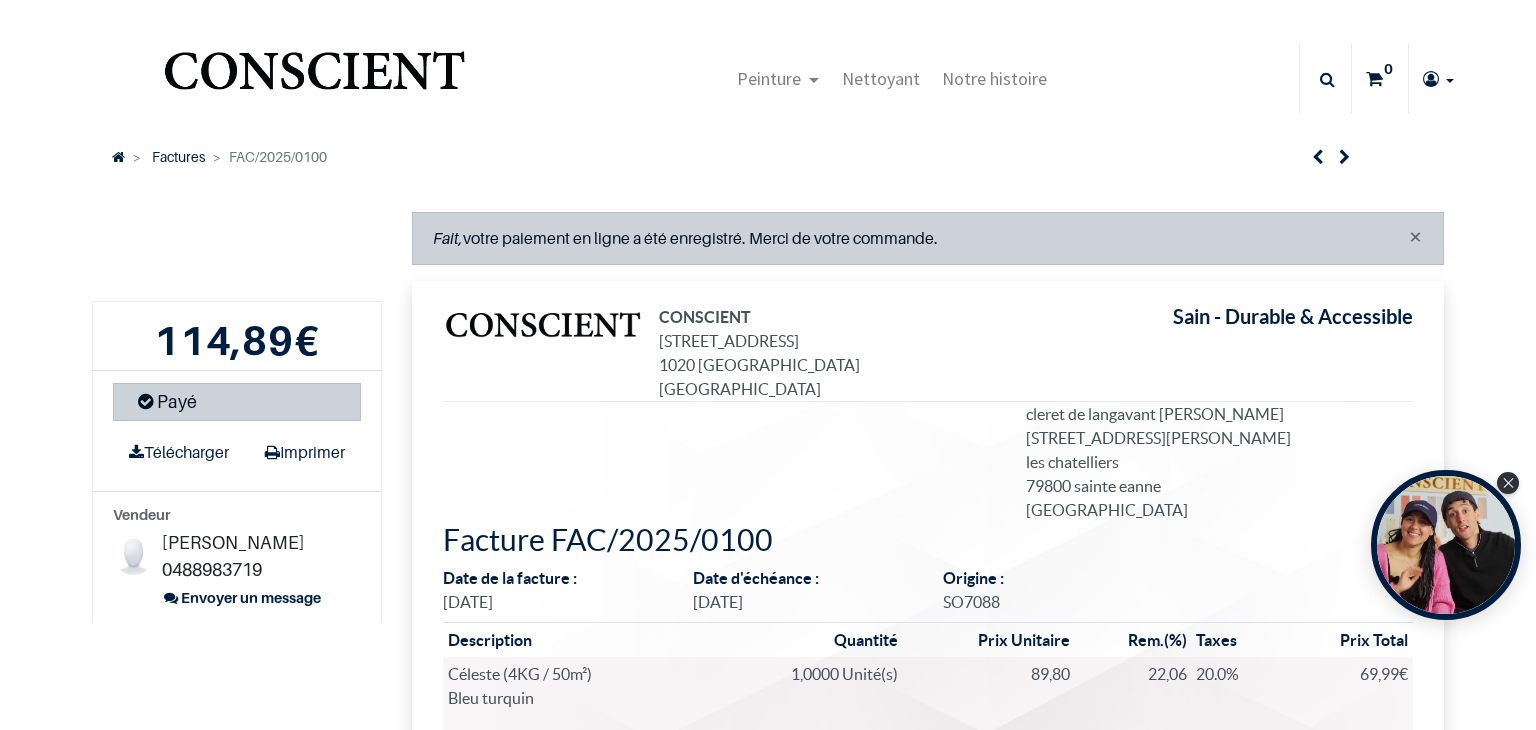 type on "[PERSON_NAME][EMAIL_ADDRESS][DOMAIN_NAME]" 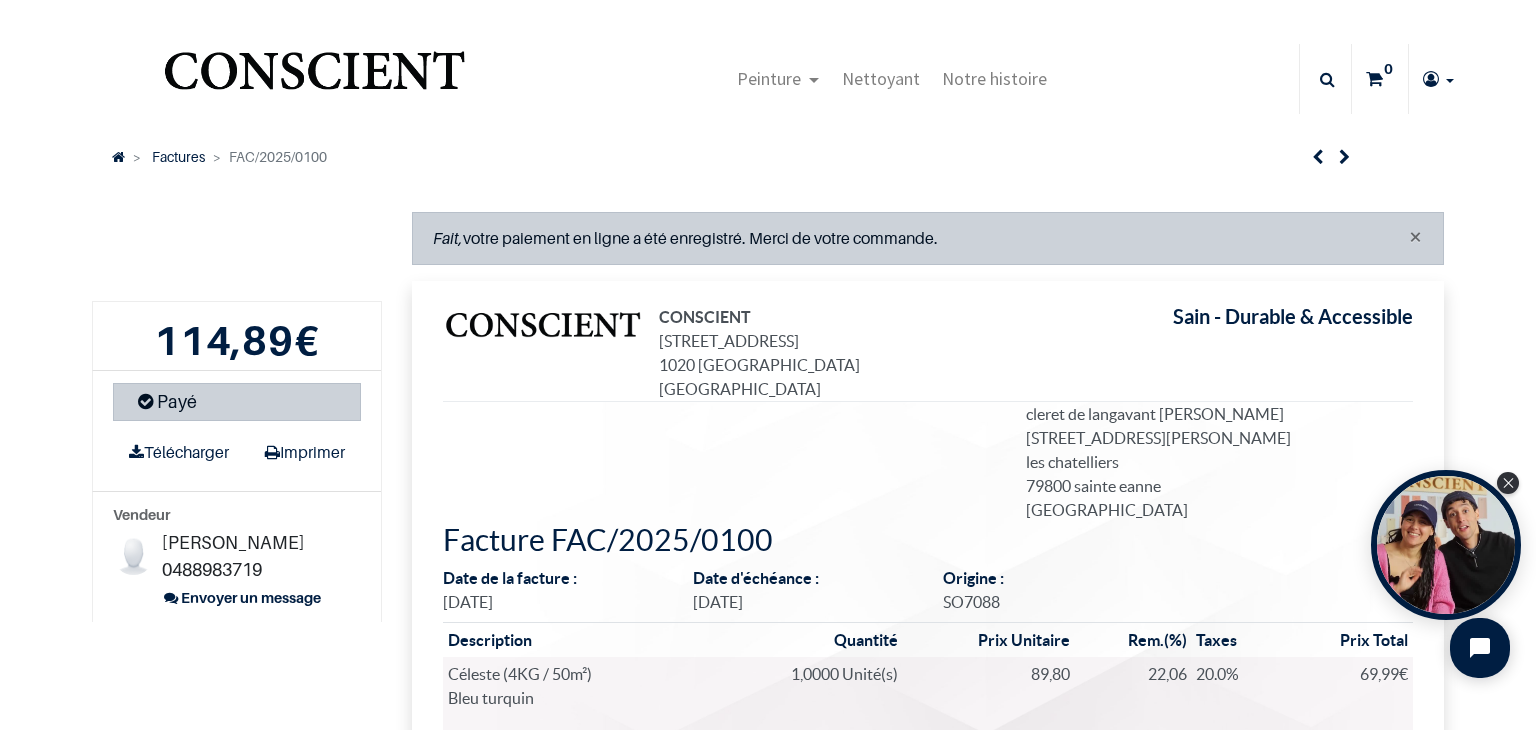 scroll, scrollTop: 0, scrollLeft: 0, axis: both 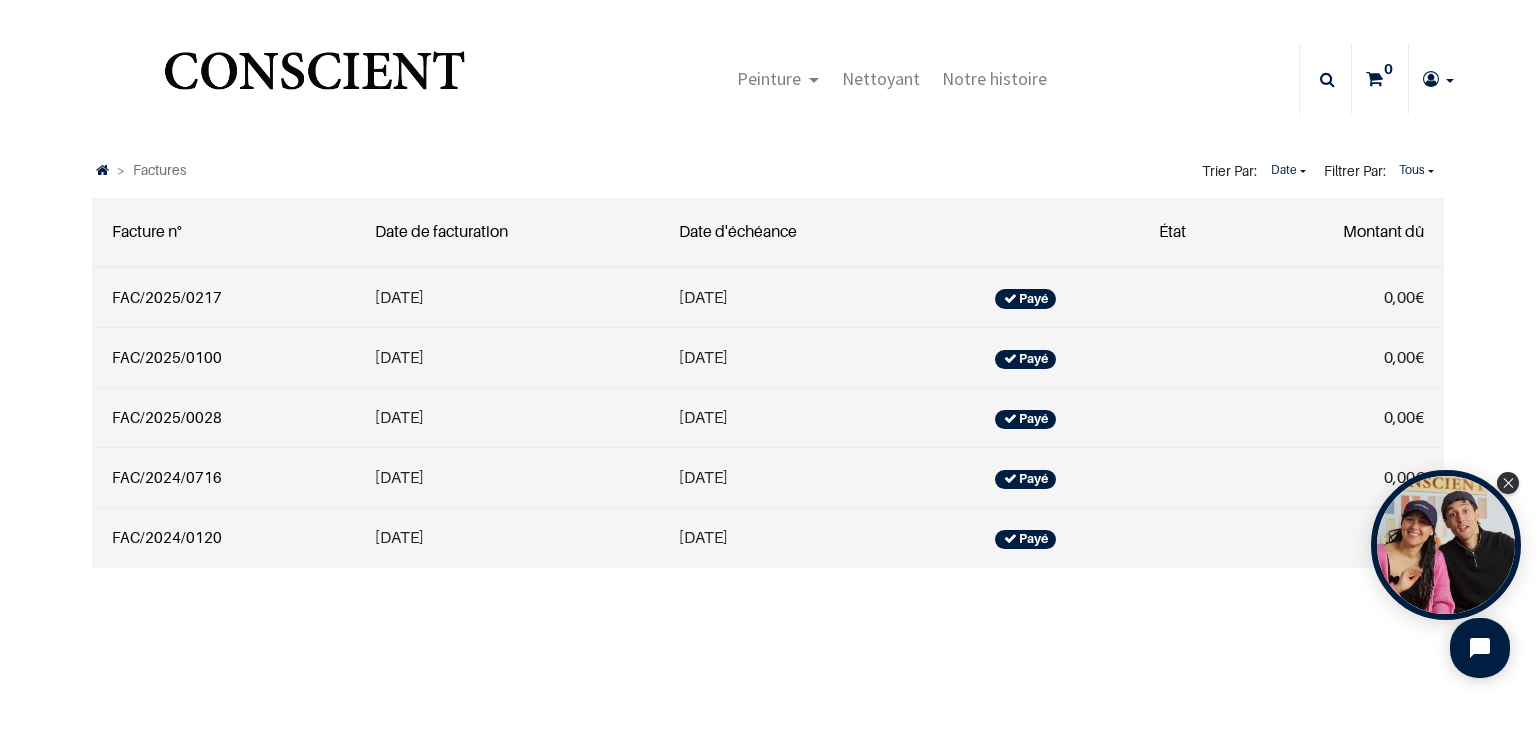 click on "FAC/2025/0028" at bounding box center [167, 417] 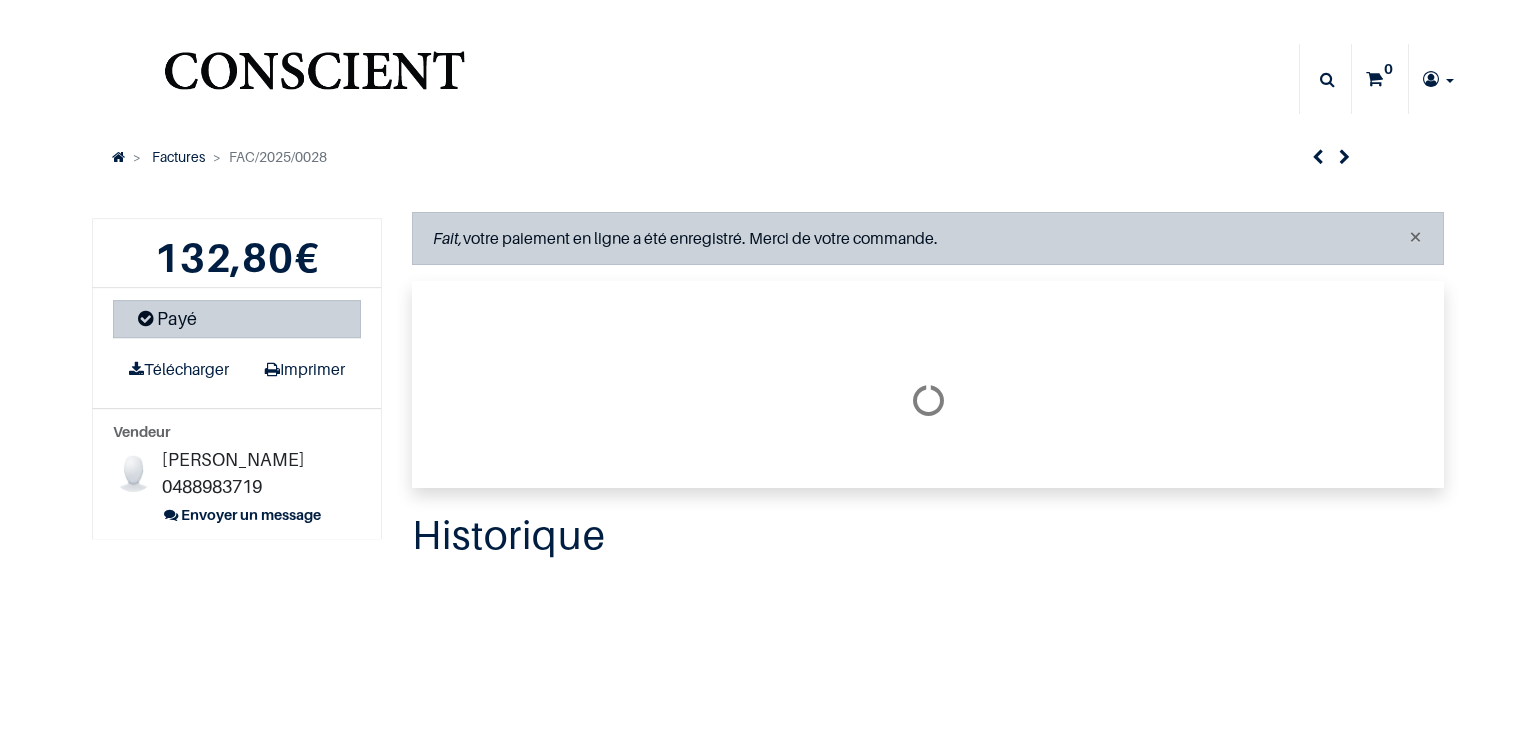 scroll, scrollTop: 0, scrollLeft: 0, axis: both 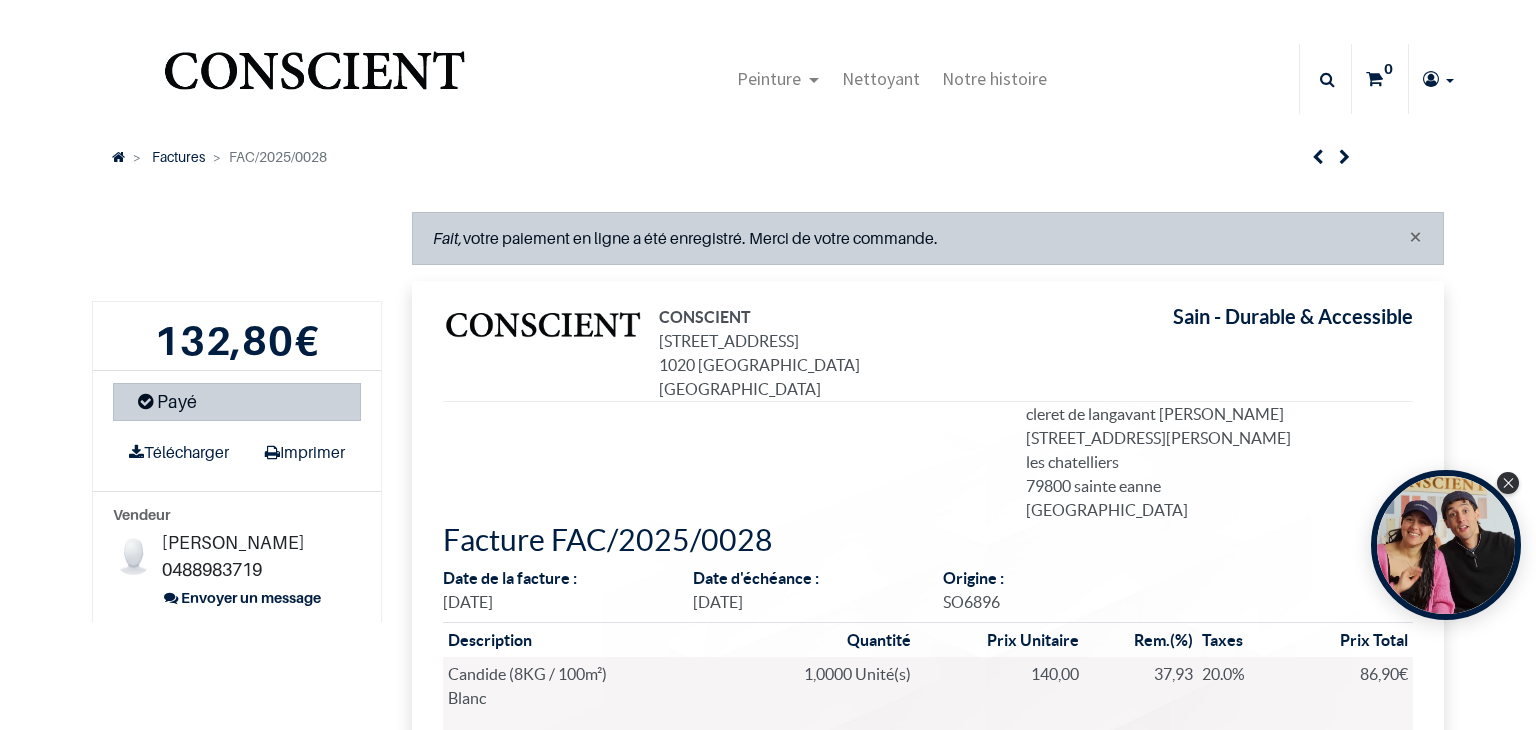 type on "[PERSON_NAME][EMAIL_ADDRESS][DOMAIN_NAME]" 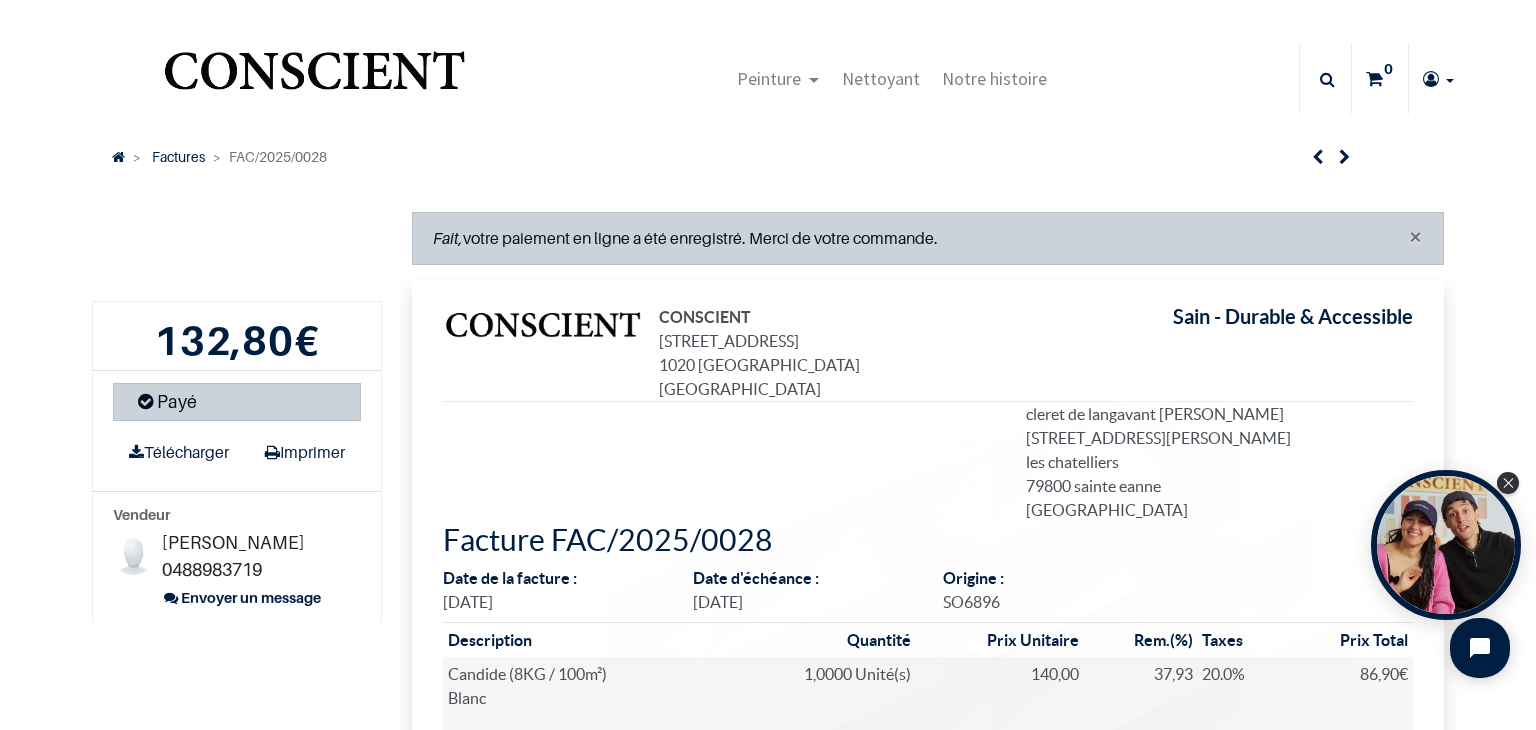 scroll, scrollTop: 0, scrollLeft: 0, axis: both 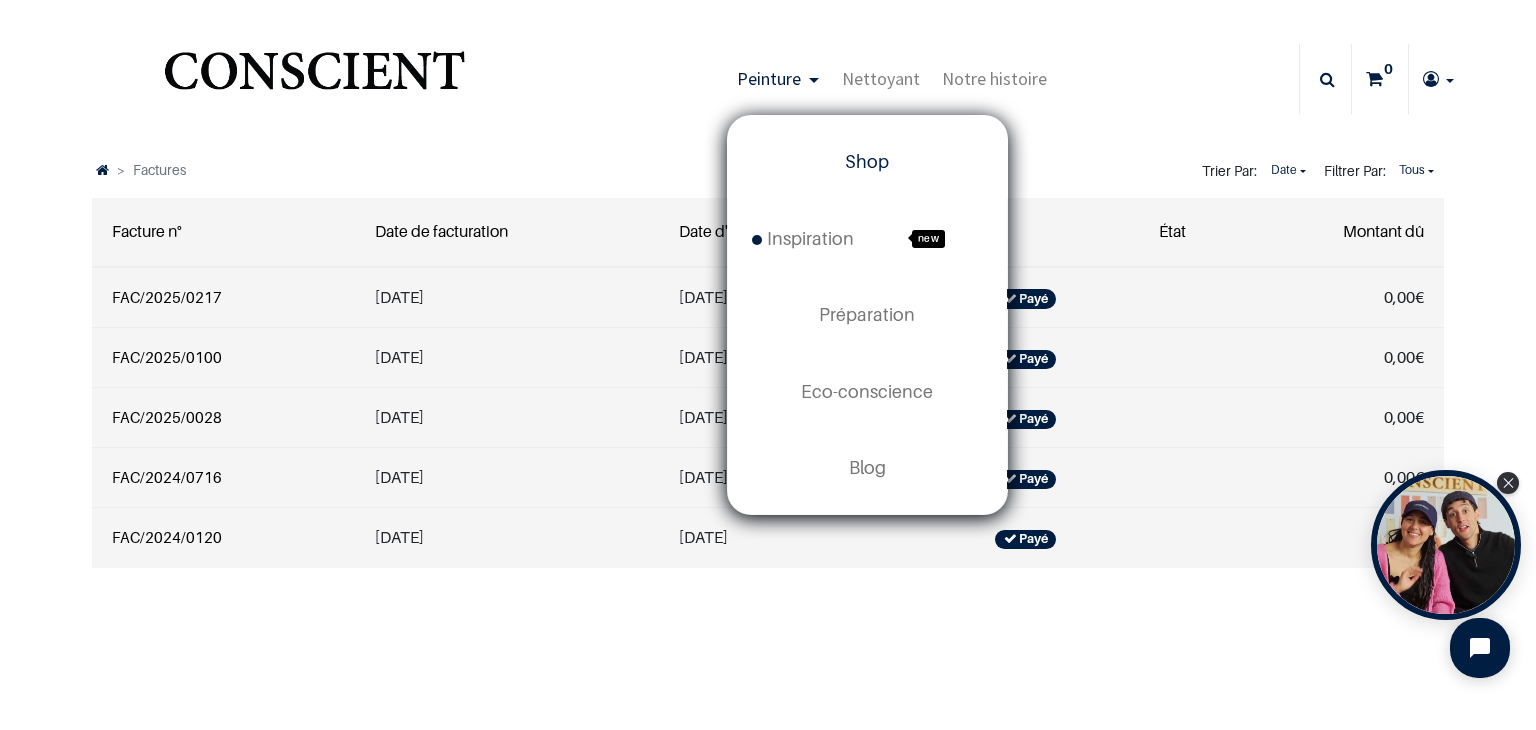 click on "Shop" at bounding box center [867, 161] 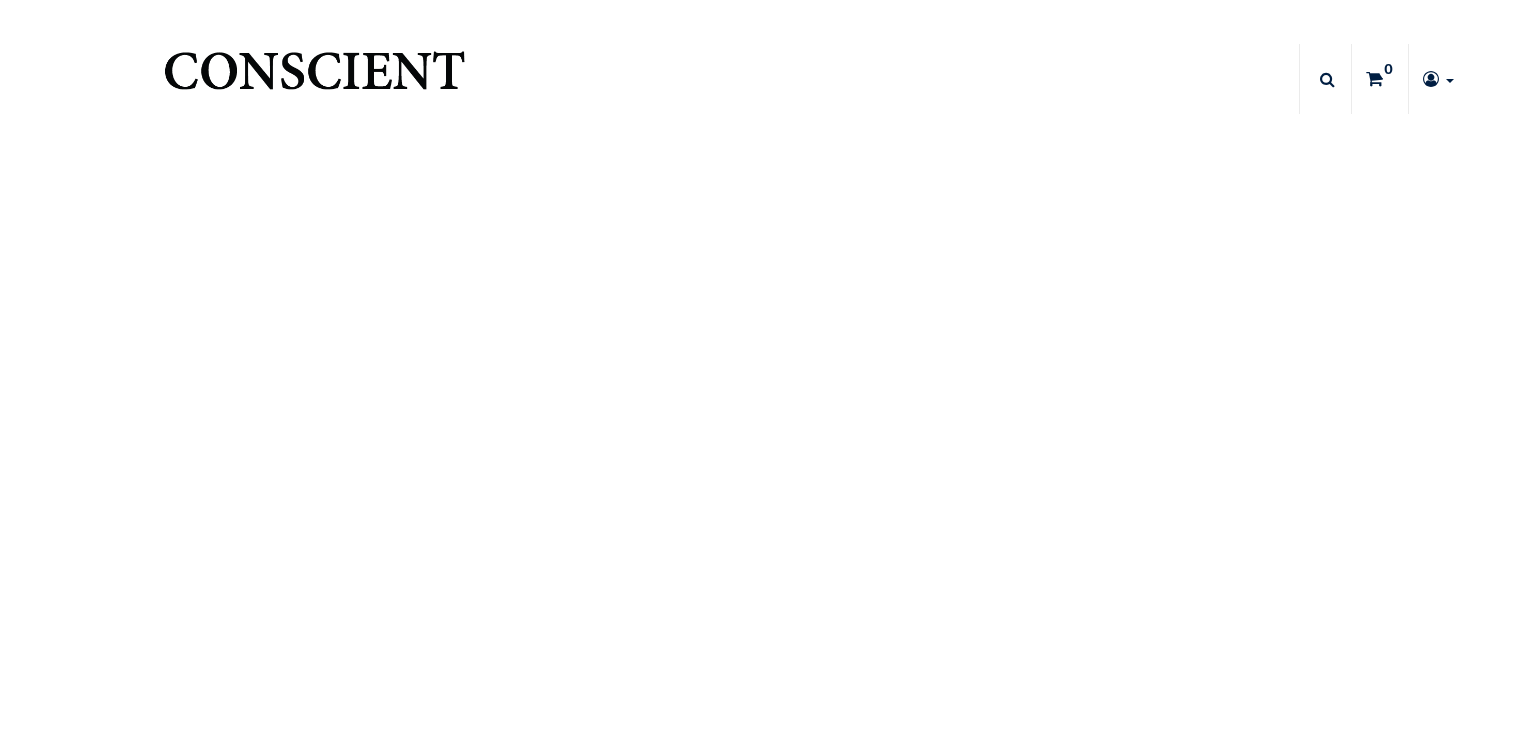 scroll, scrollTop: 0, scrollLeft: 0, axis: both 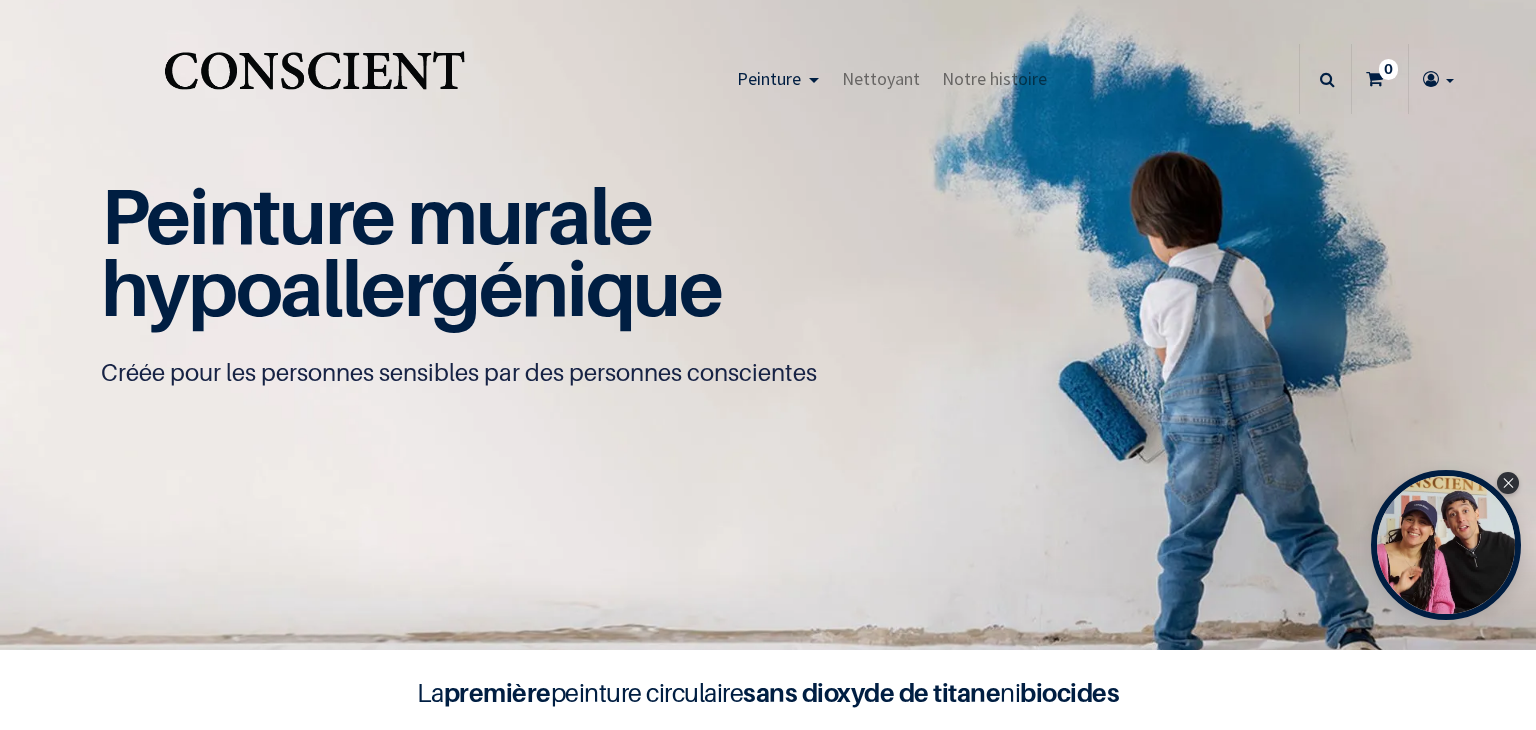 type on "[PERSON_NAME][EMAIL_ADDRESS][DOMAIN_NAME]" 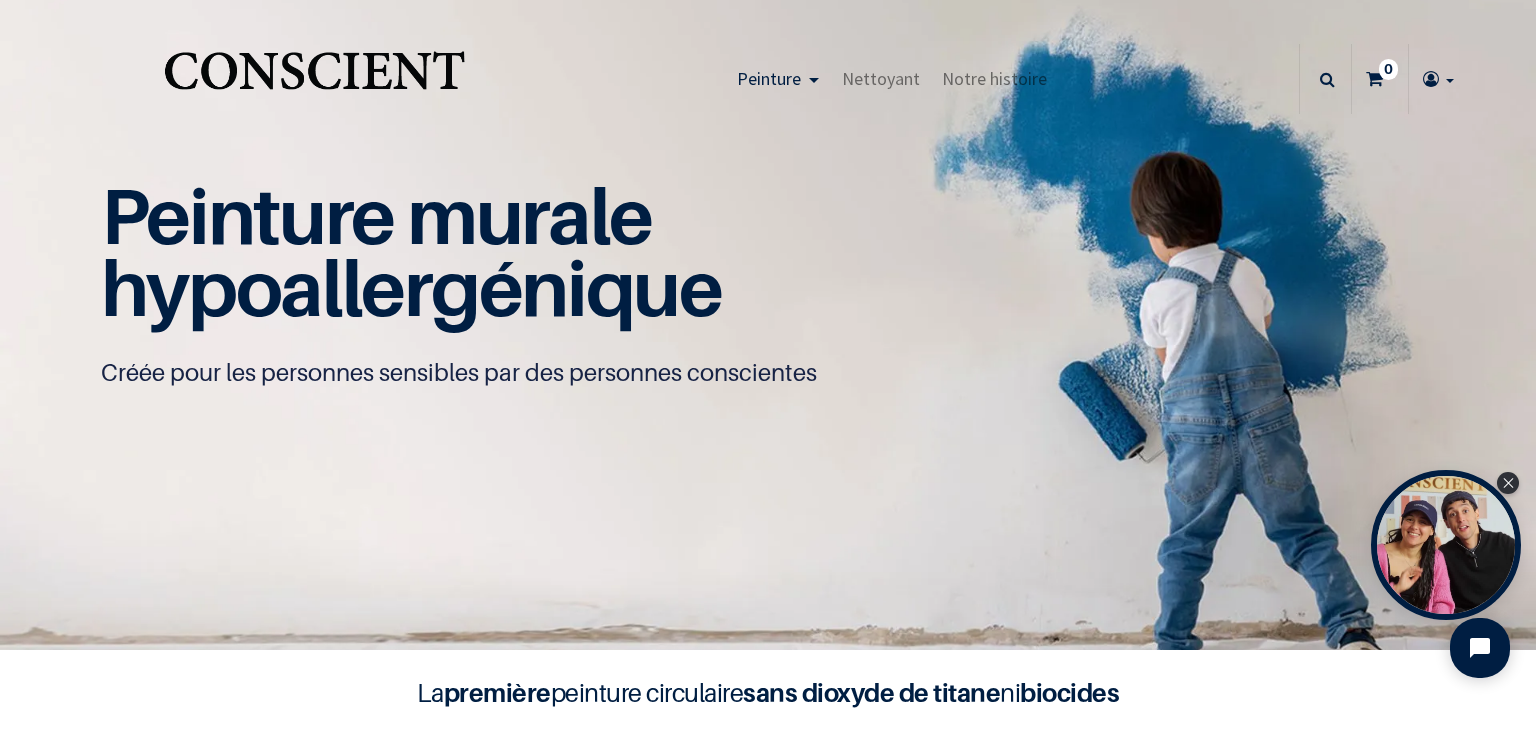scroll, scrollTop: 0, scrollLeft: 0, axis: both 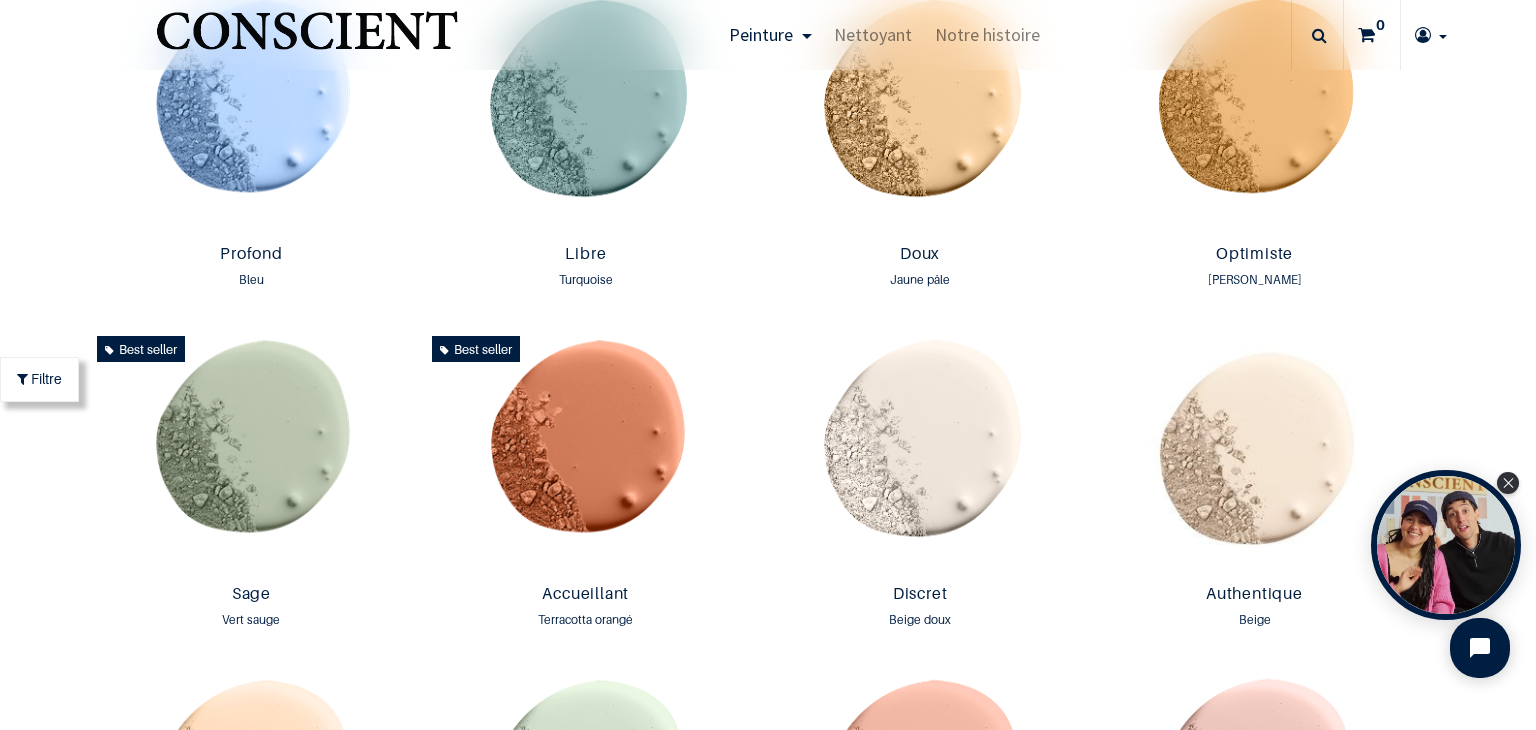 drag, startPoint x: 1513, startPoint y: 181, endPoint x: 1513, endPoint y: 209, distance: 28 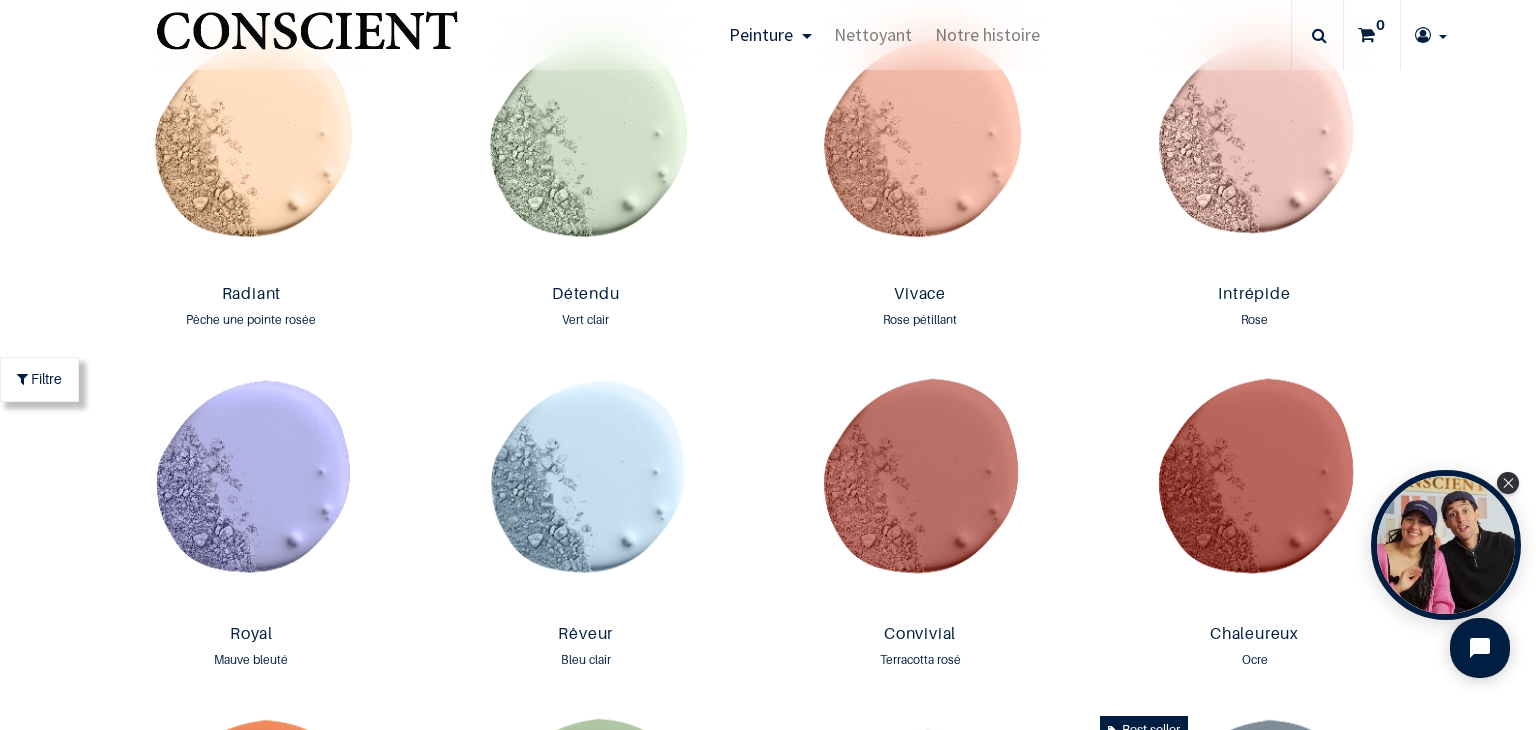 scroll, scrollTop: 2083, scrollLeft: 0, axis: vertical 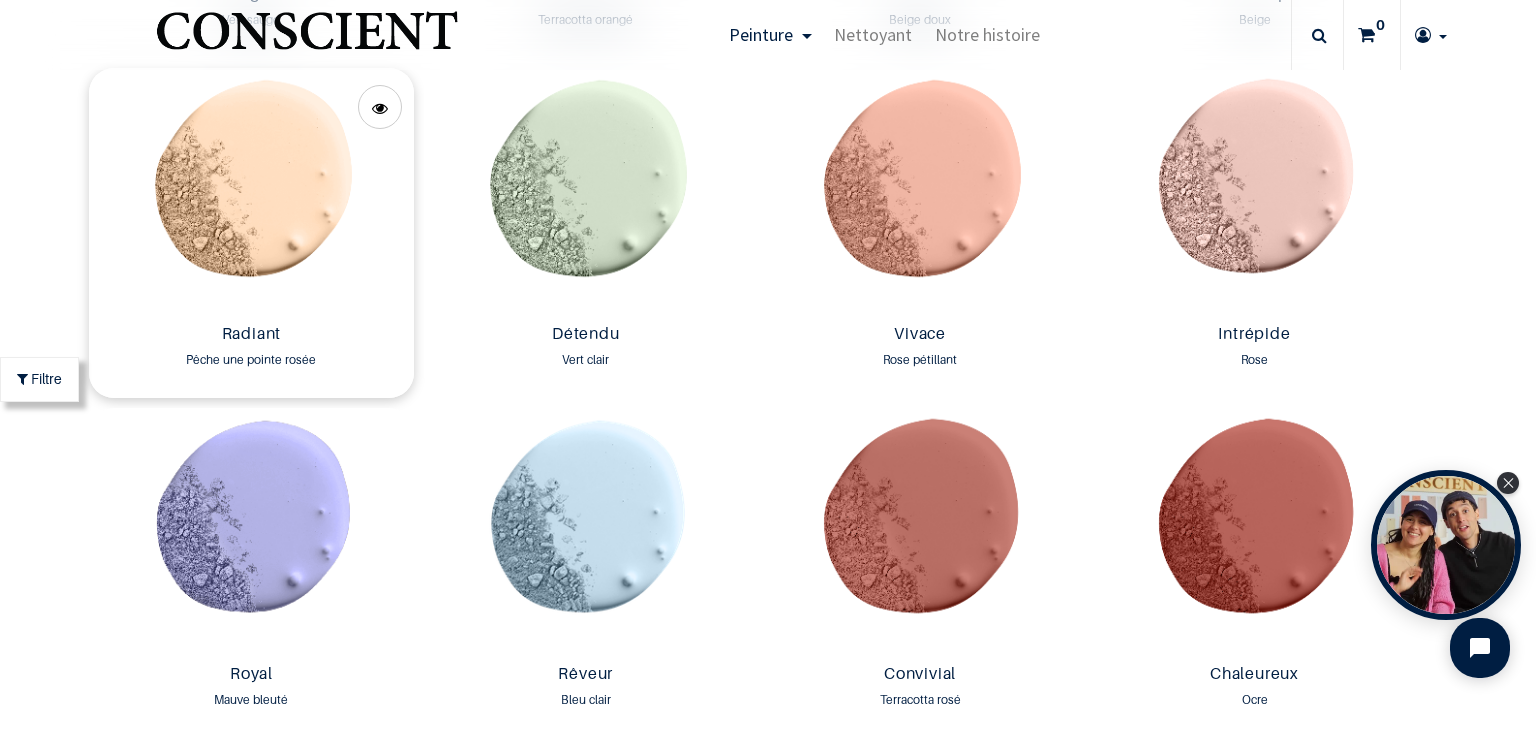 click at bounding box center (251, 192) 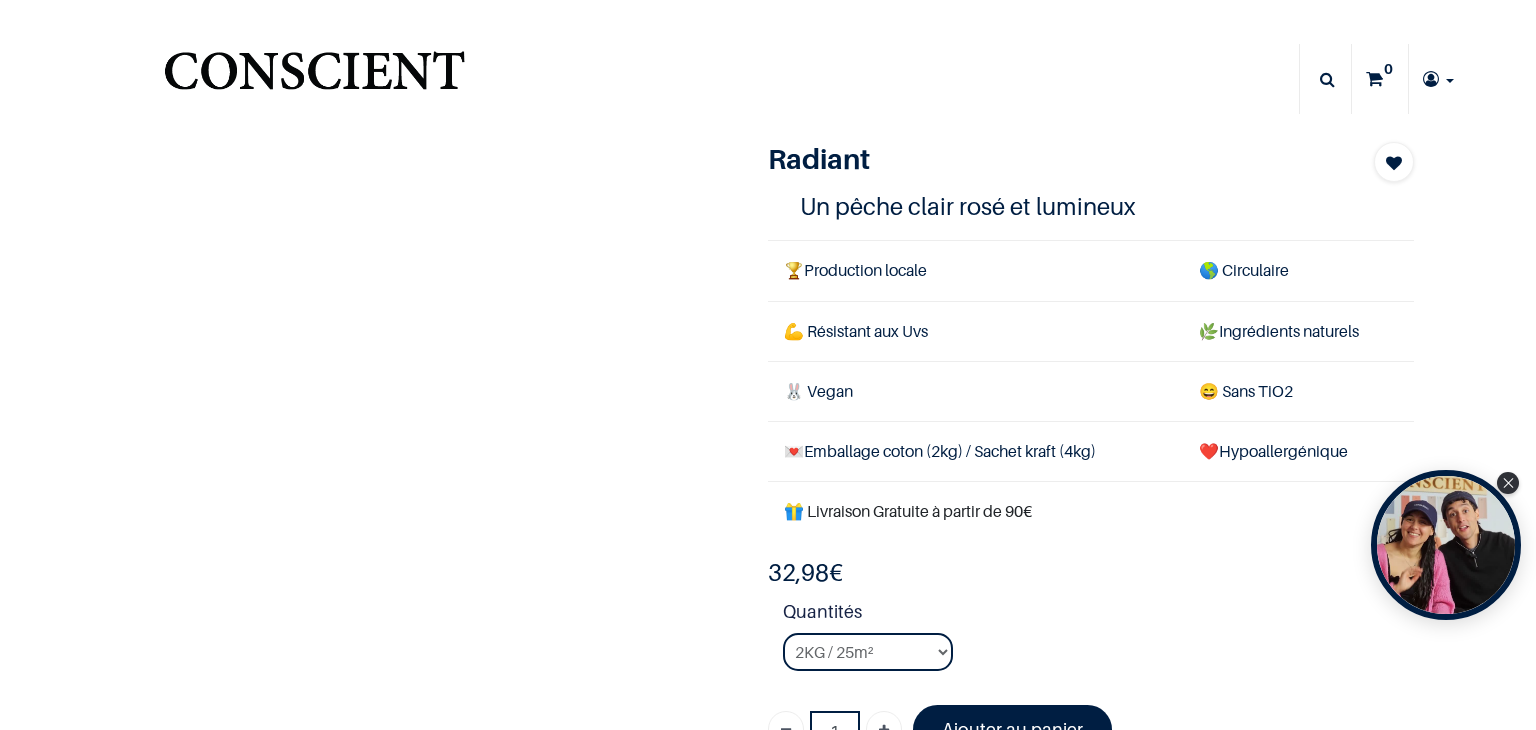 scroll, scrollTop: 0, scrollLeft: 0, axis: both 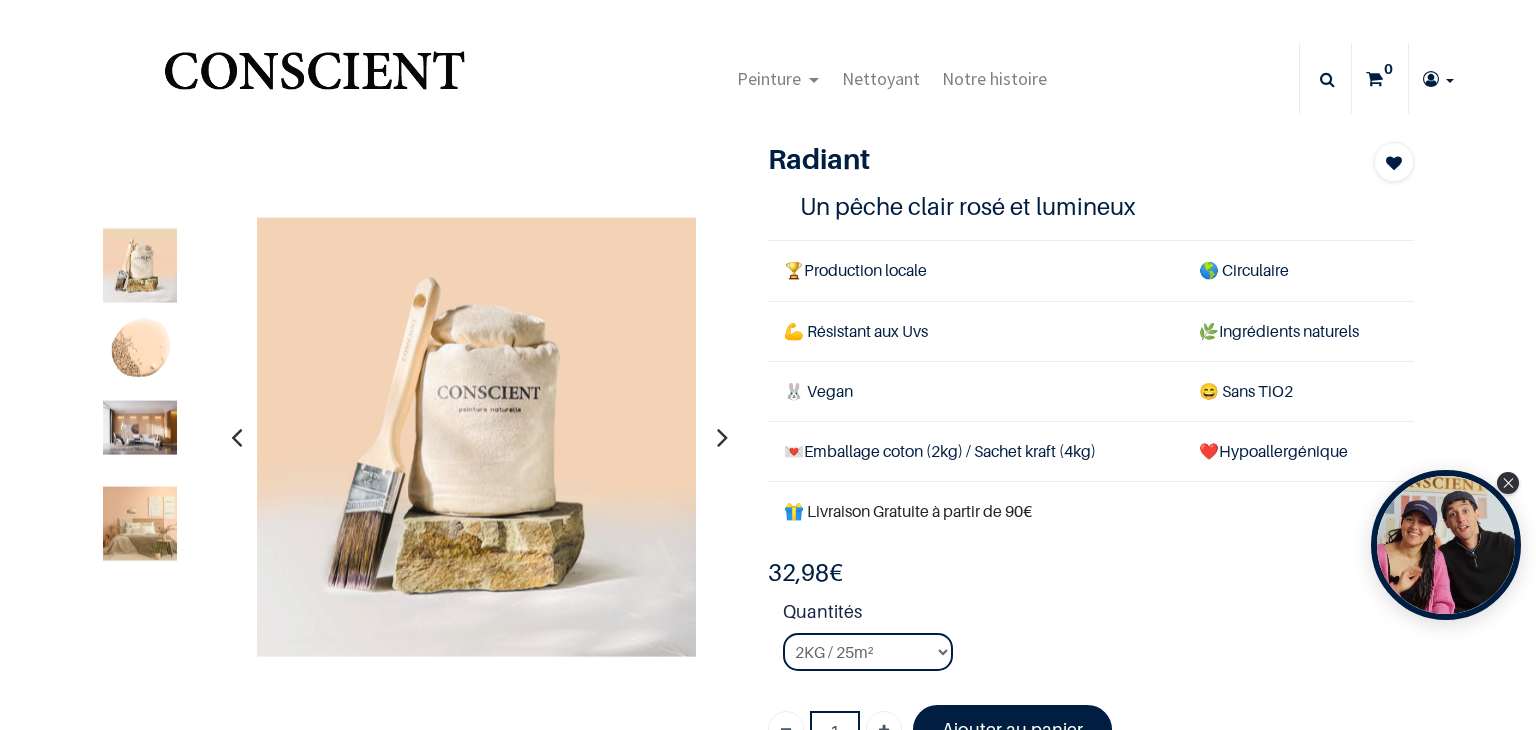 type on "[PERSON_NAME][EMAIL_ADDRESS][DOMAIN_NAME]" 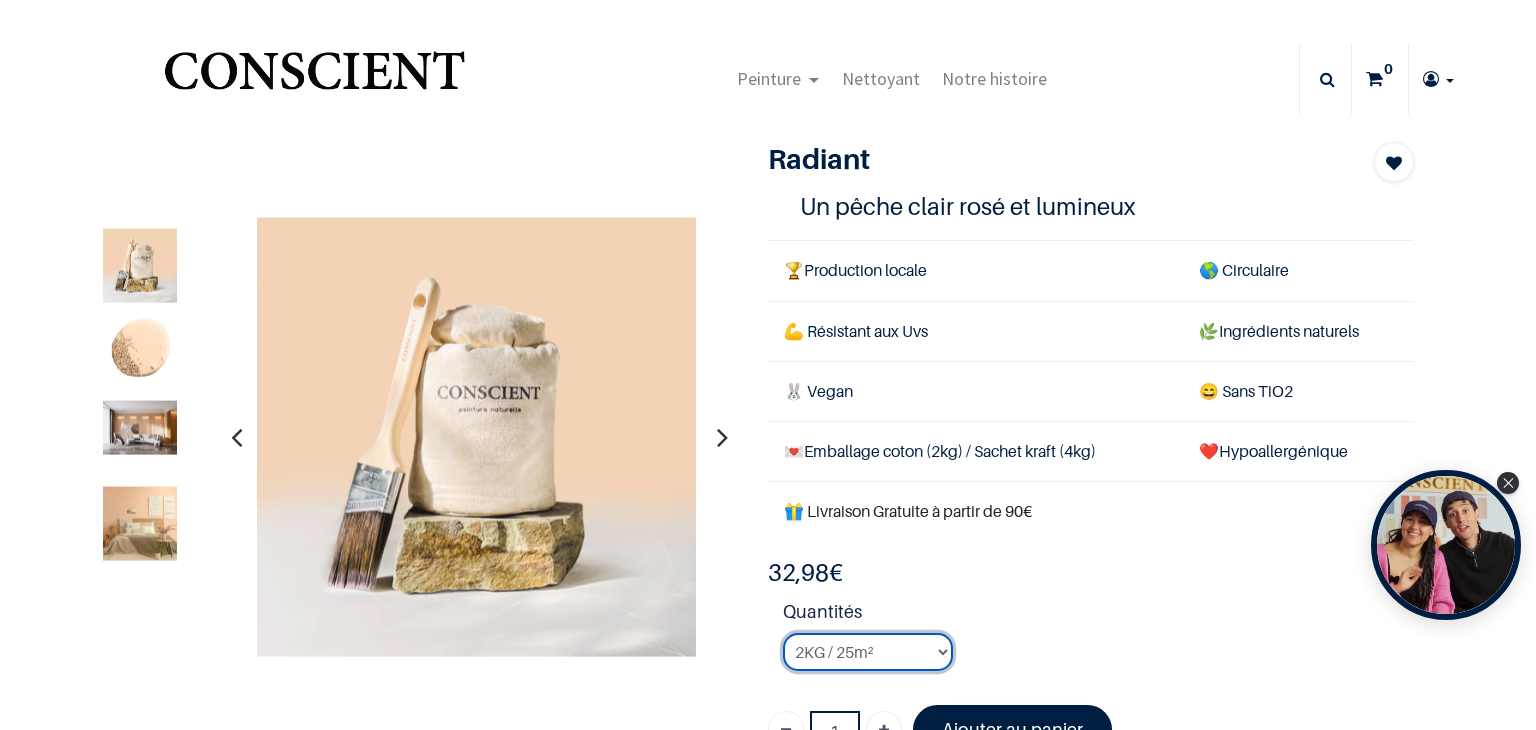 click on "2KG / 25m²
4KG / 50m²
8KG / 100m²
Testeur" at bounding box center (868, 652) 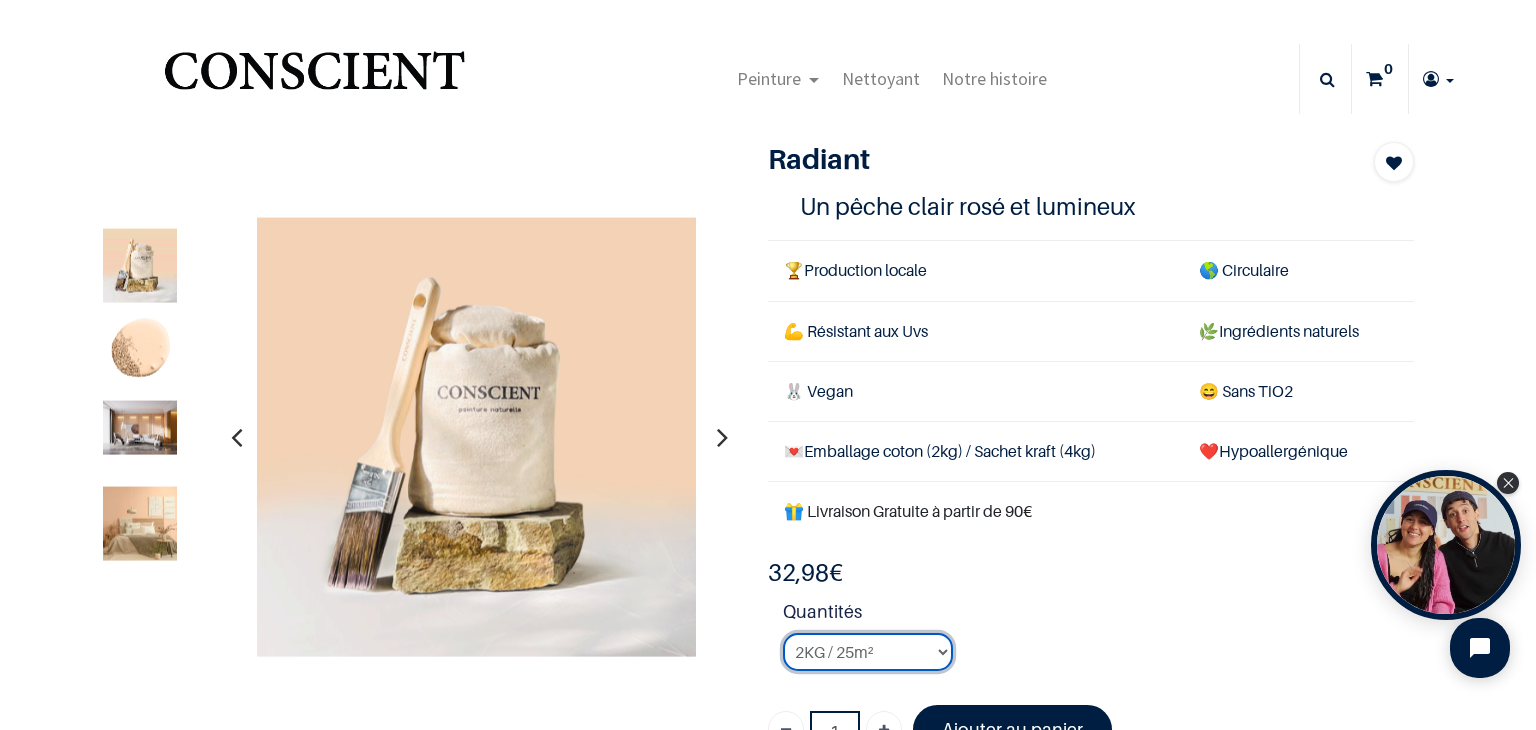 scroll, scrollTop: 0, scrollLeft: 0, axis: both 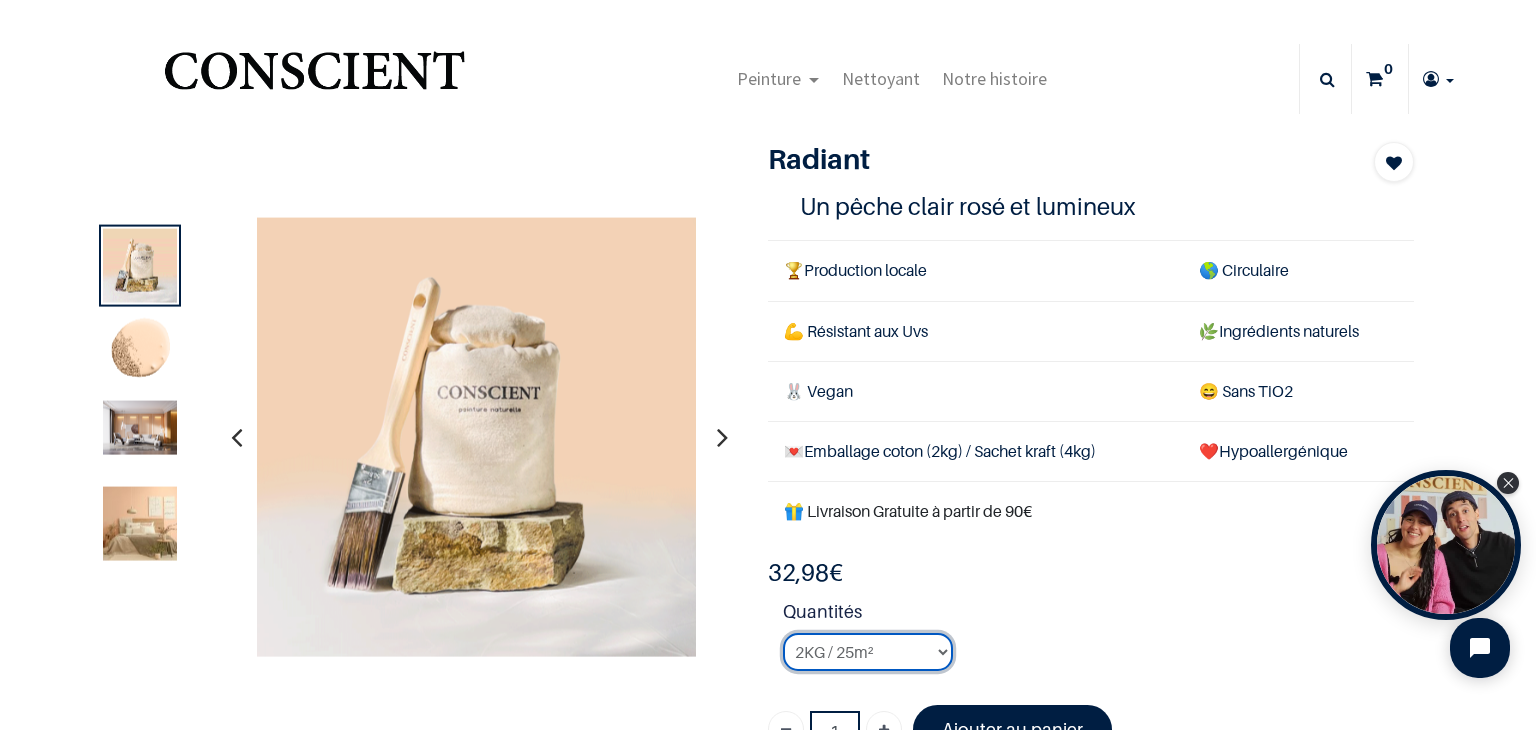 select on "29" 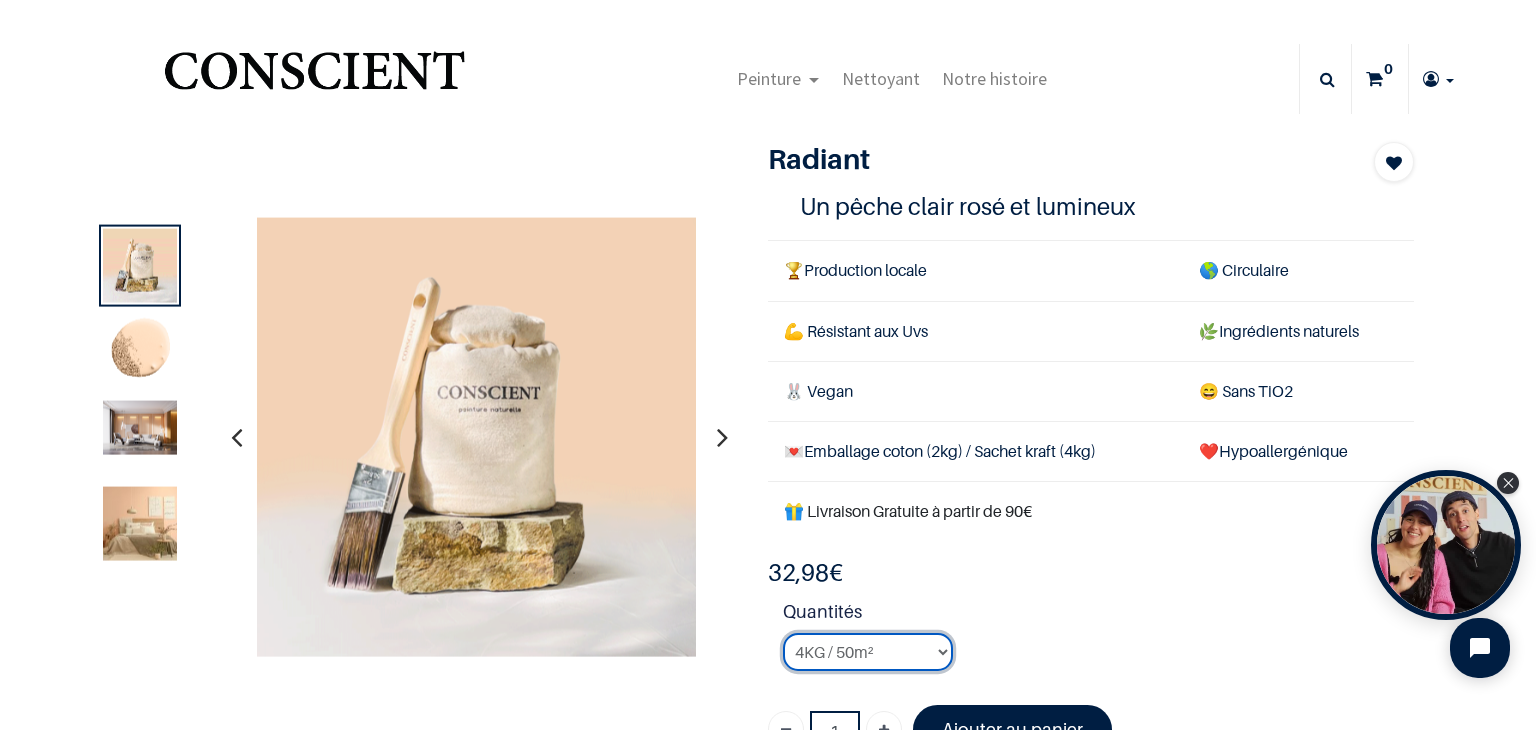 click on "2KG / 25m²
4KG / 50m²
8KG / 100m²
Testeur" at bounding box center [868, 652] 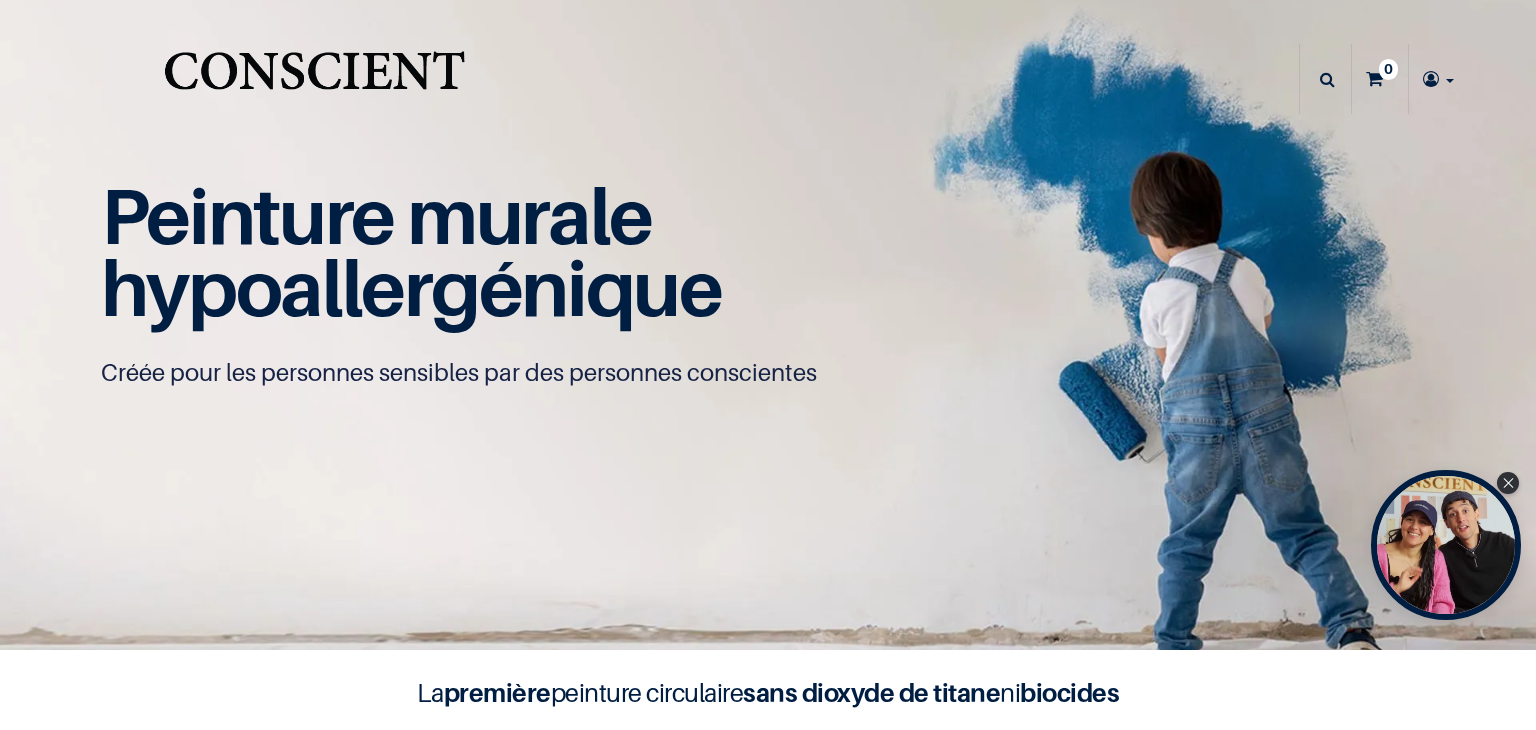 scroll, scrollTop: 0, scrollLeft: 0, axis: both 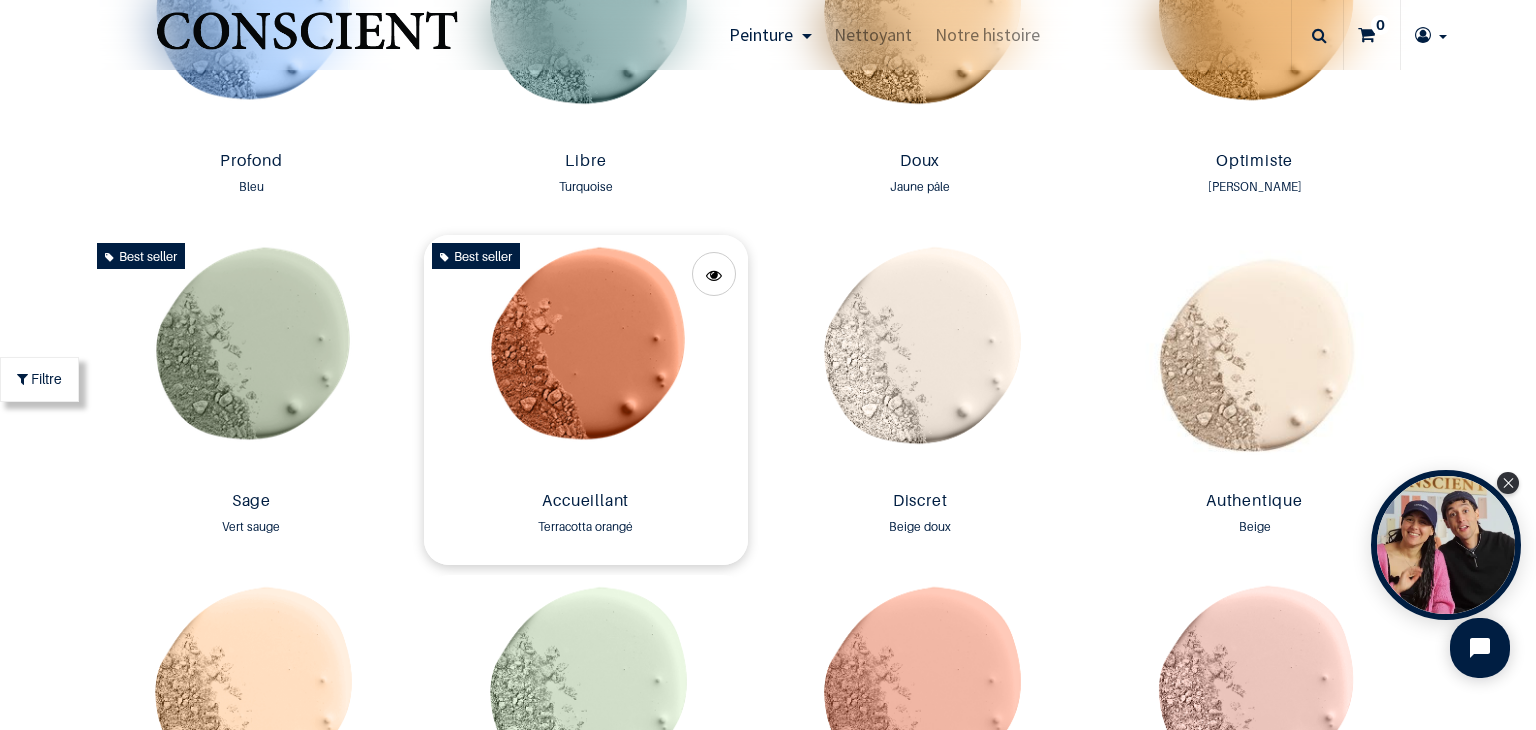 click at bounding box center (586, 359) 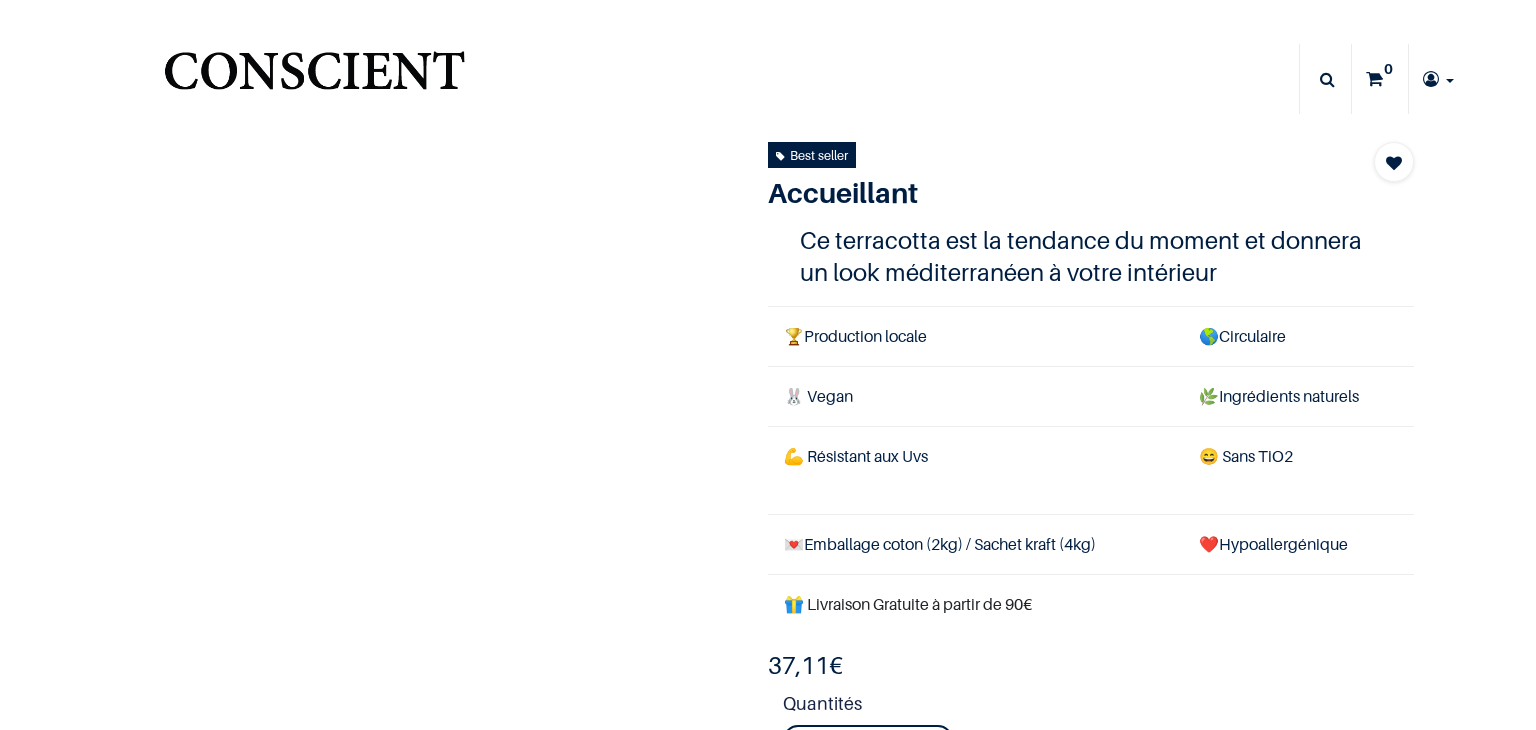 scroll, scrollTop: 0, scrollLeft: 0, axis: both 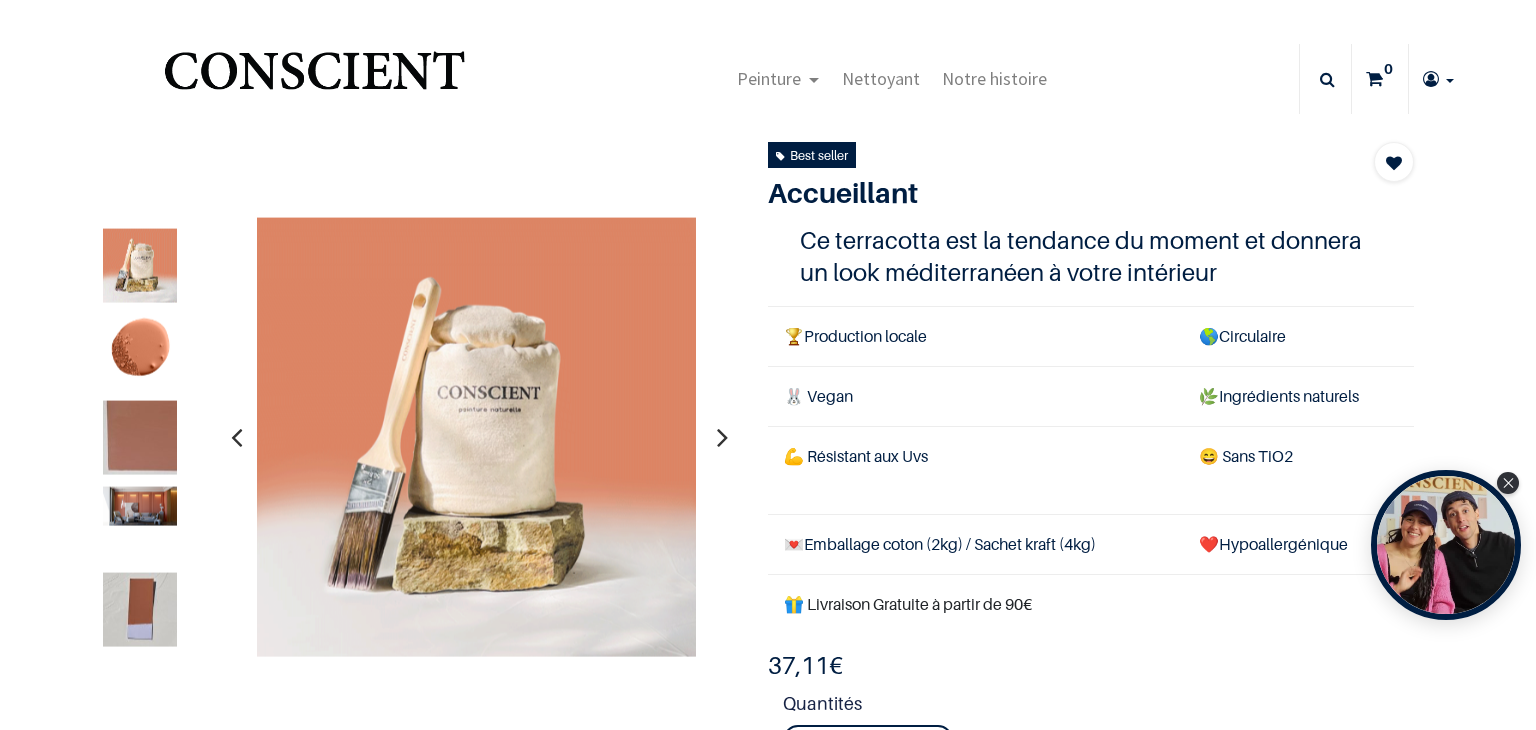 type on "[PERSON_NAME][EMAIL_ADDRESS][DOMAIN_NAME]" 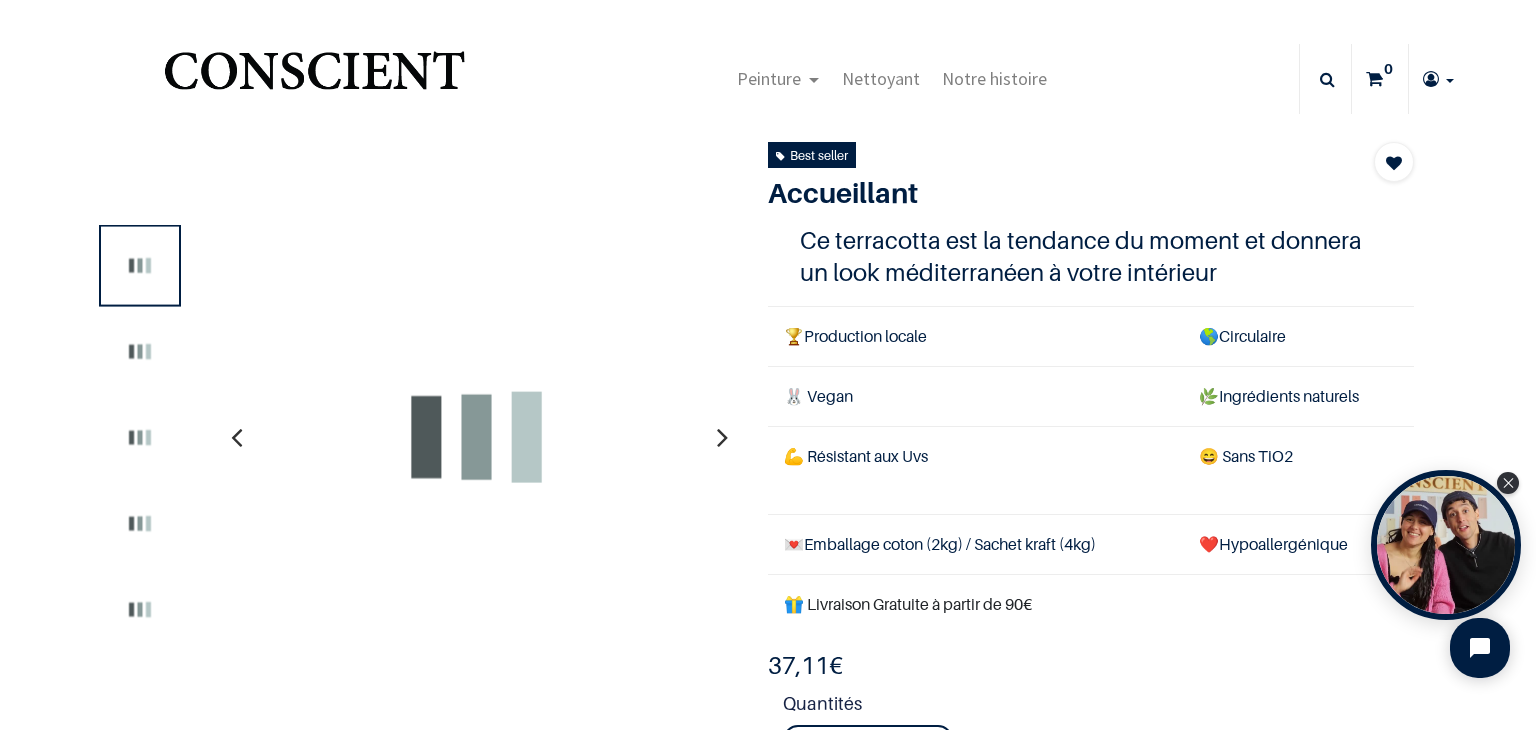 scroll, scrollTop: 0, scrollLeft: 0, axis: both 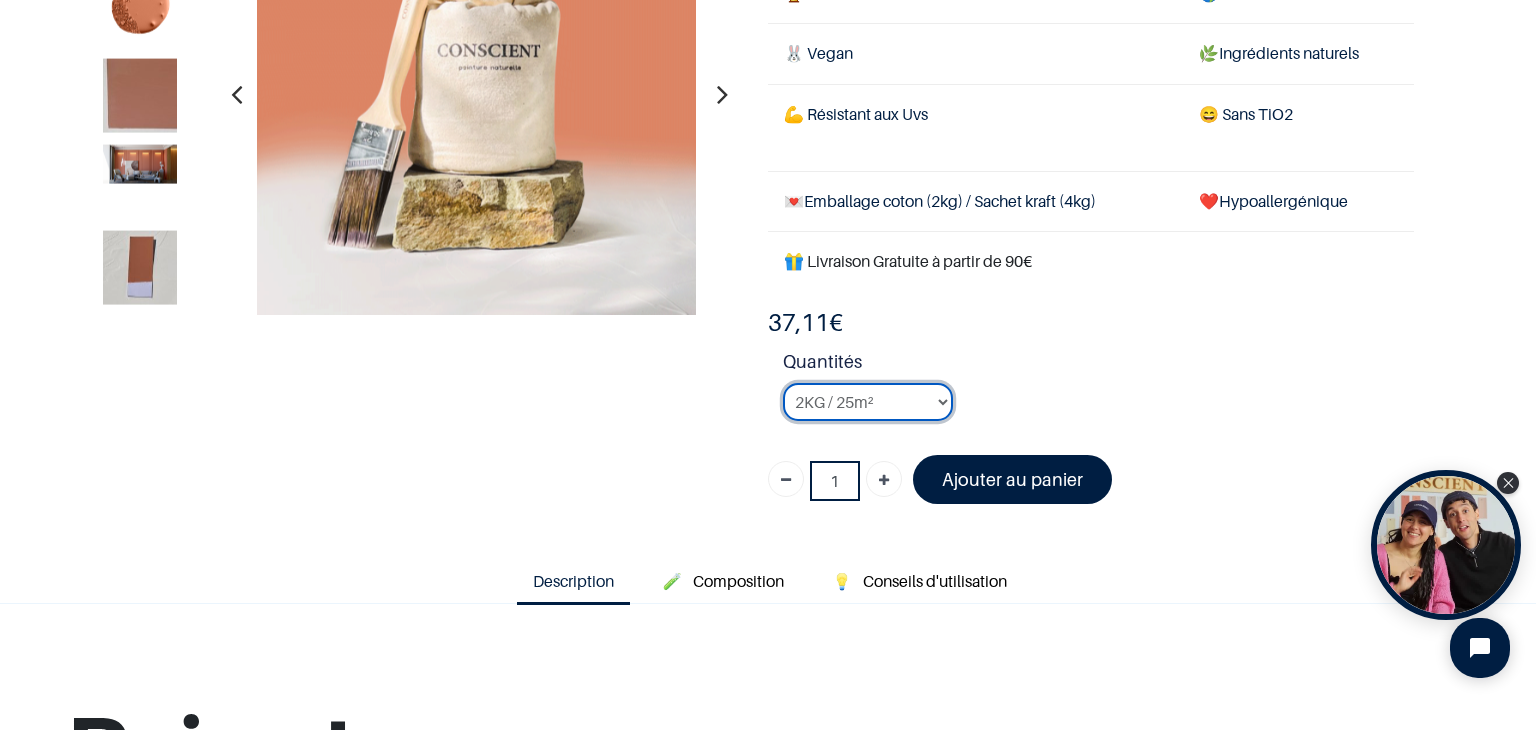 click on "2KG / 25m²
4KG / 50m²
8KG / 100m²
Testeur" at bounding box center (868, 402) 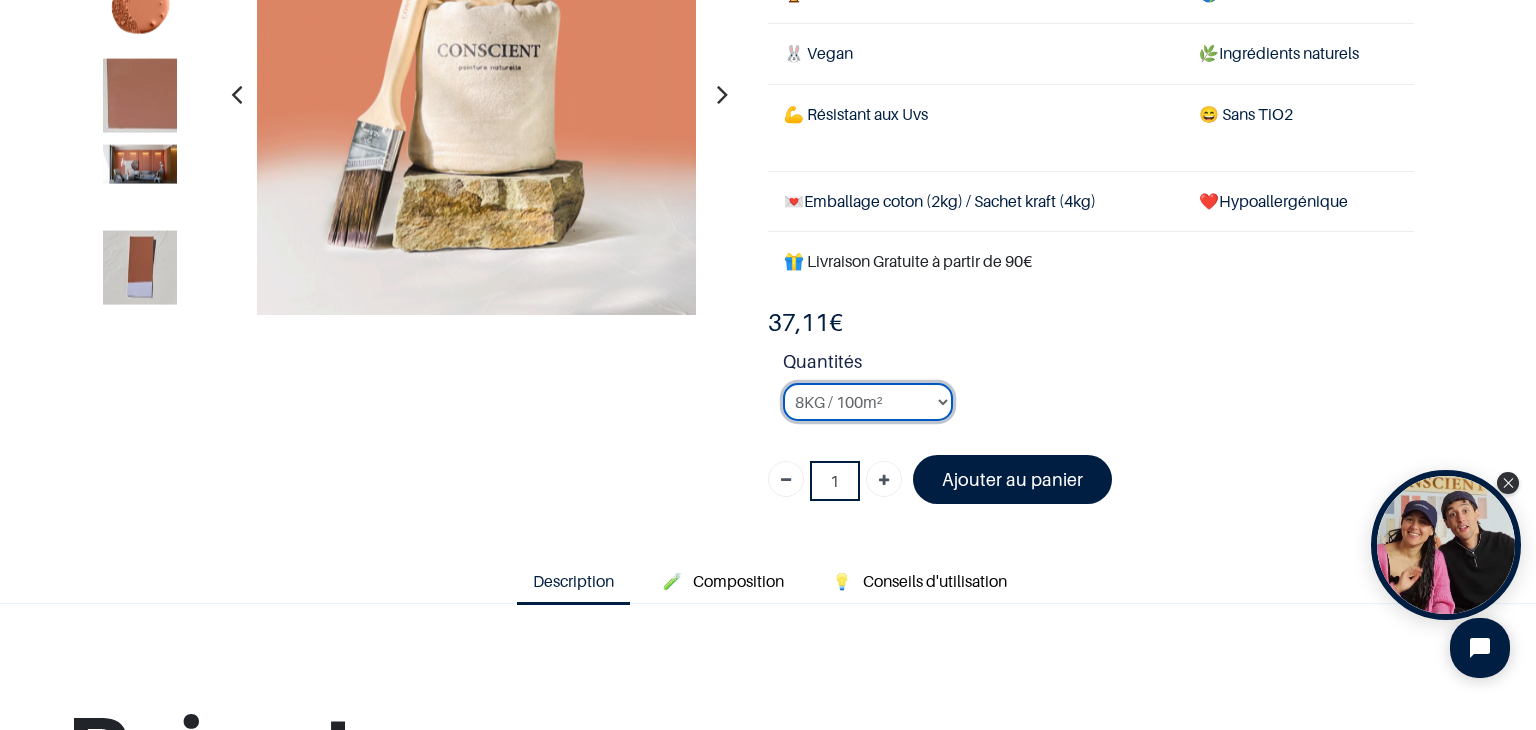 click on "2KG / 25m²
4KG / 50m²
8KG / 100m²
Testeur" at bounding box center [868, 402] 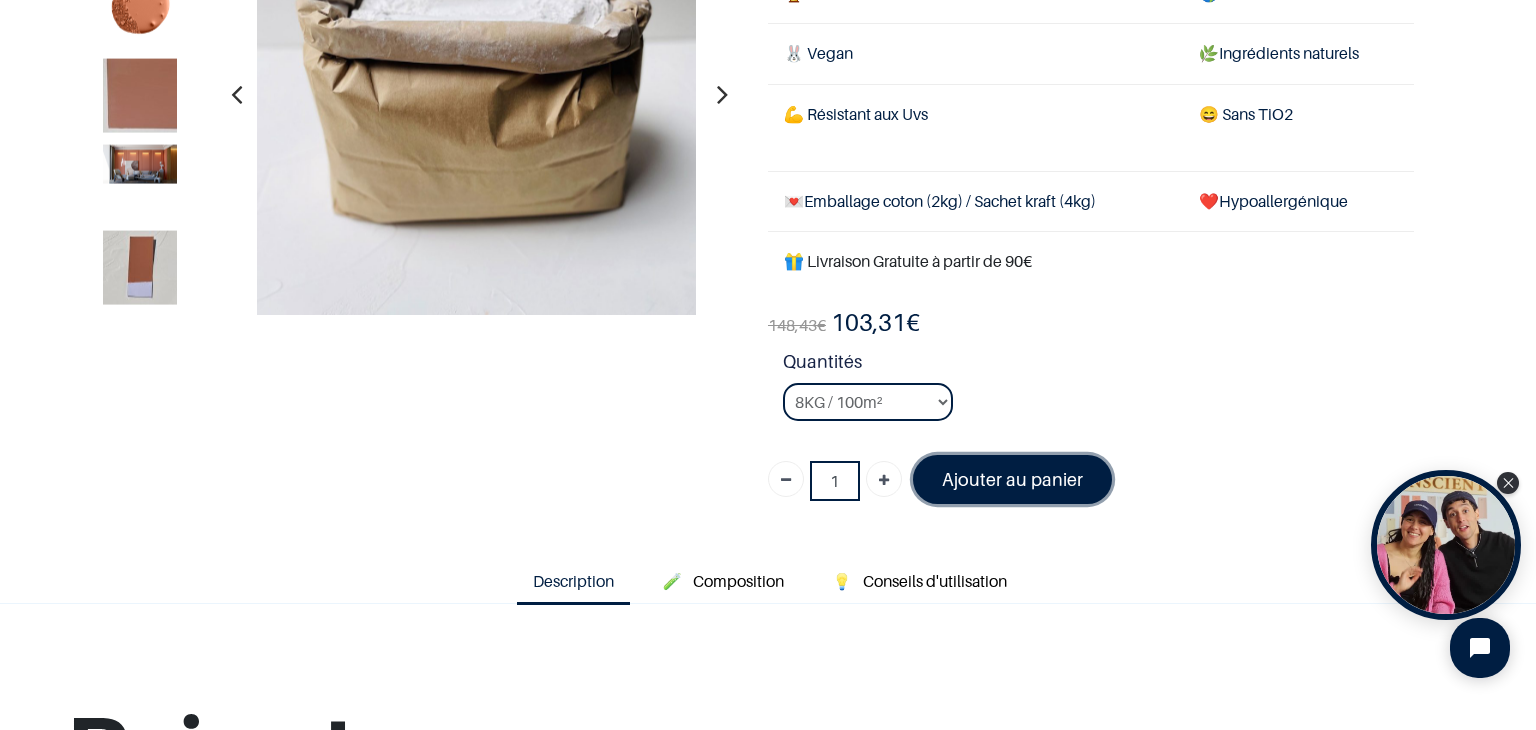 click on "Ajouter au panier" at bounding box center [1012, 479] 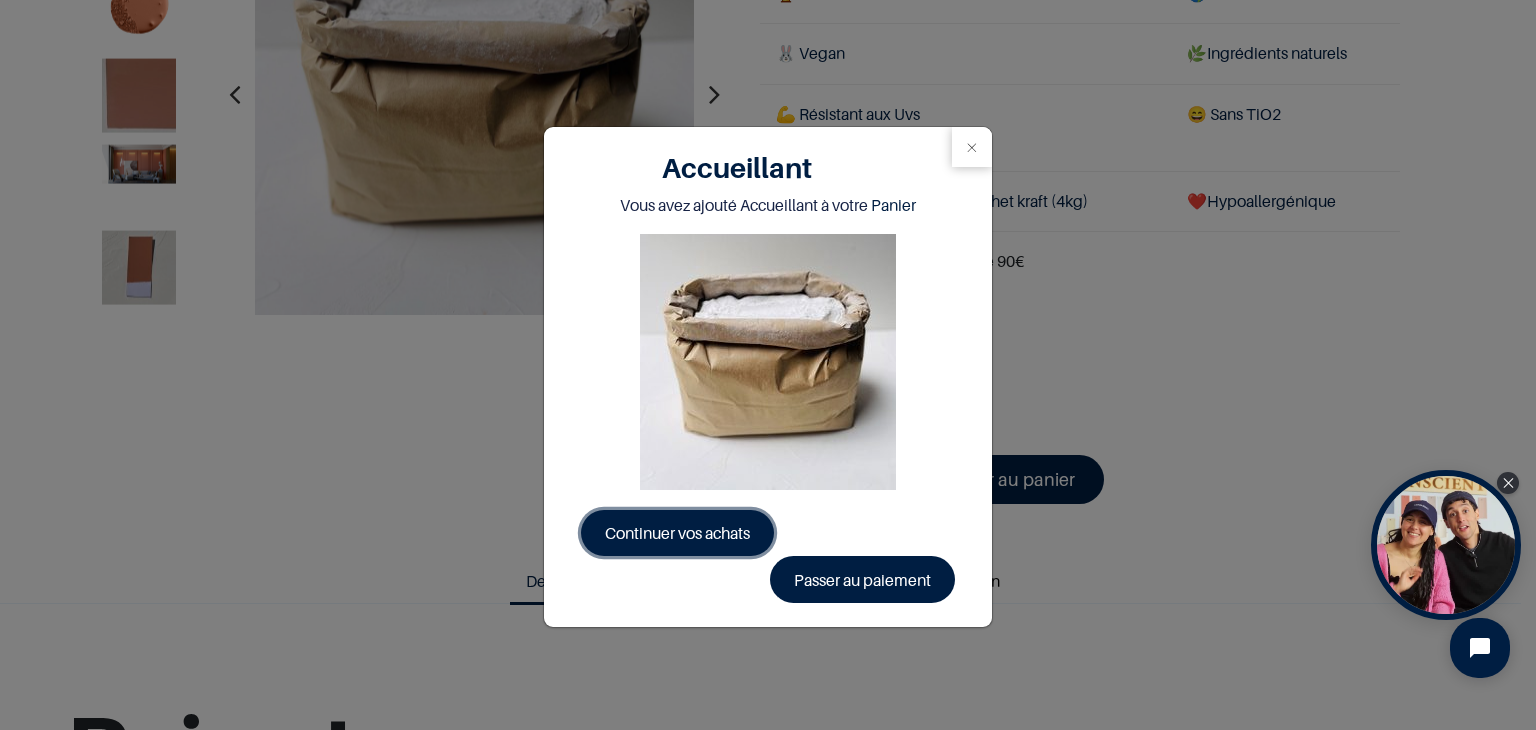 click on "Continuer vos achats" at bounding box center [677, 533] 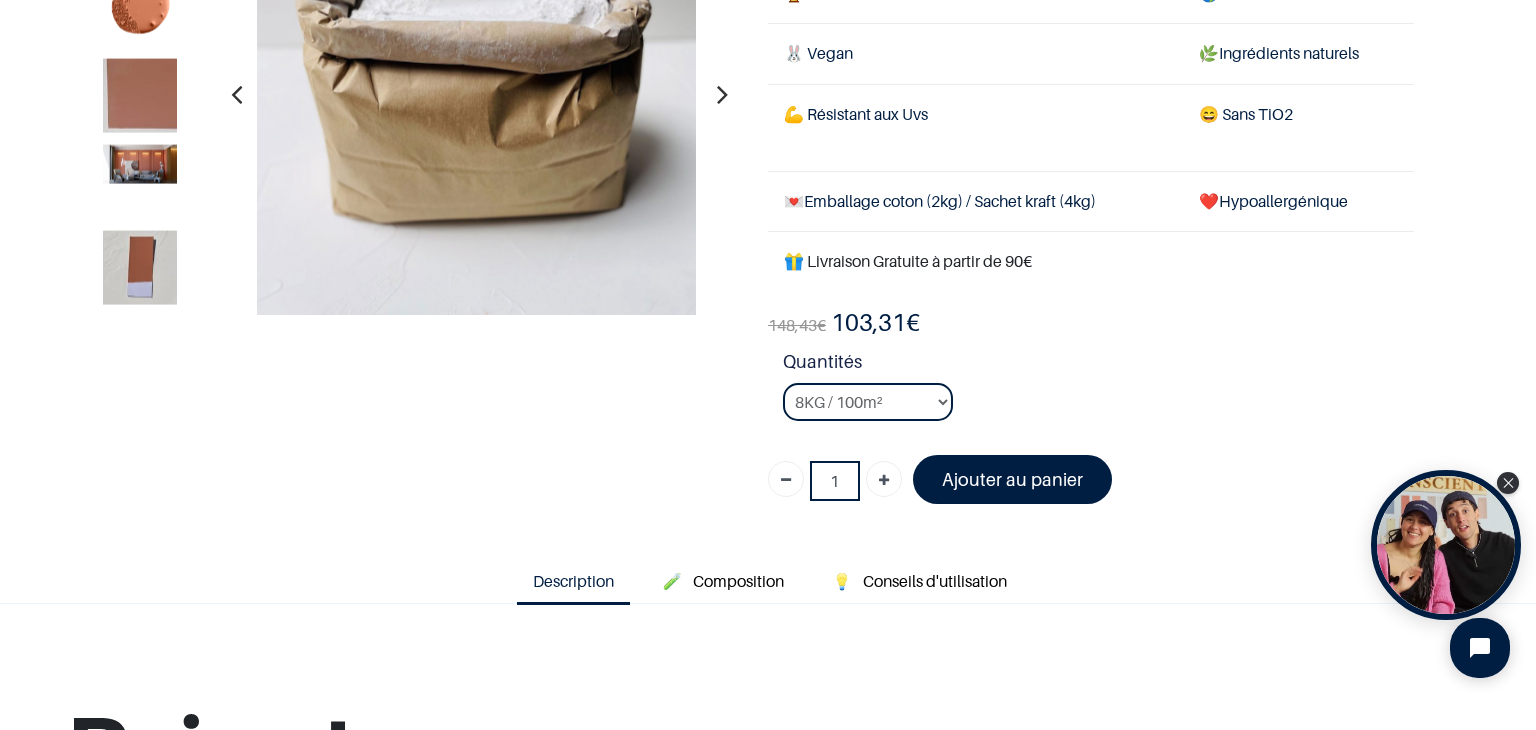 select on "93" 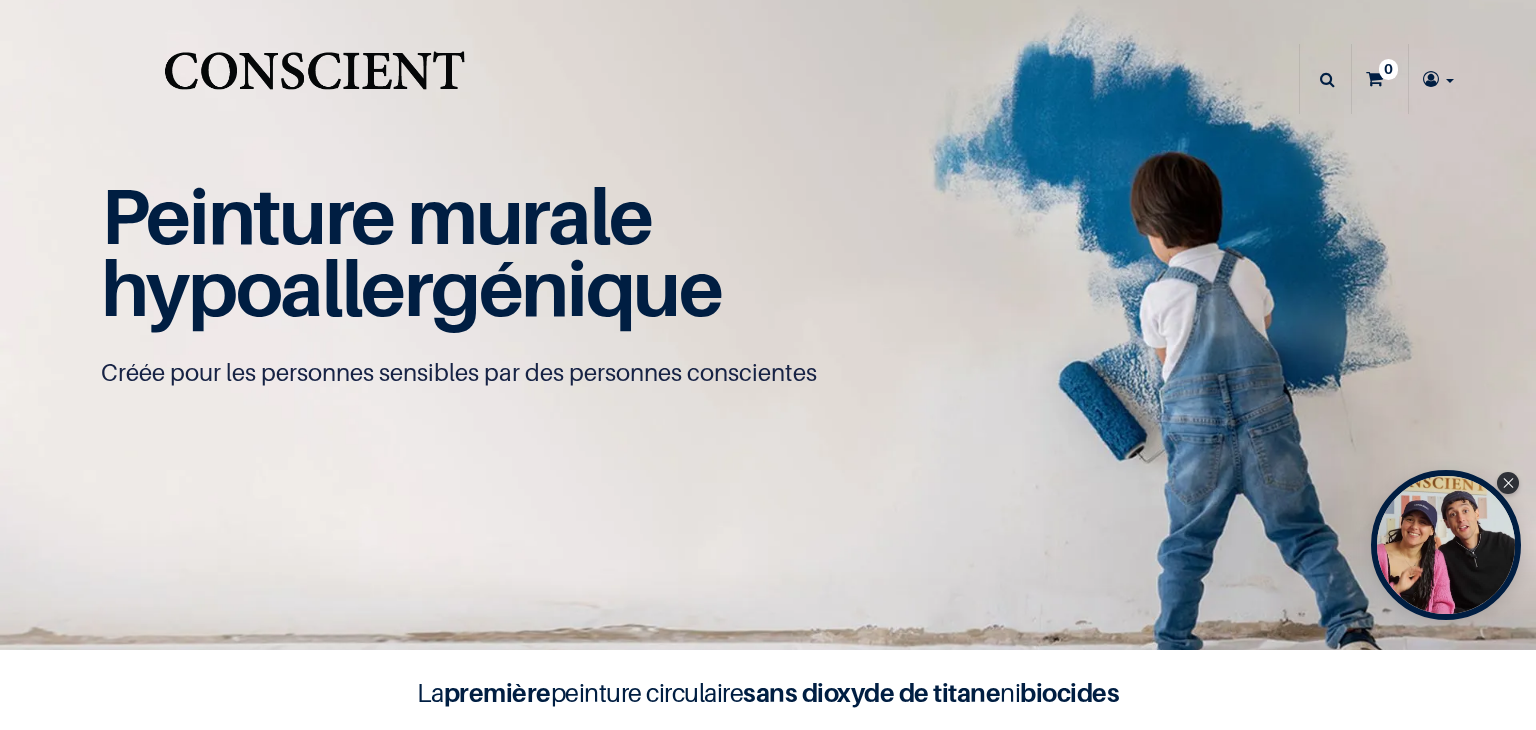 scroll, scrollTop: 0, scrollLeft: 0, axis: both 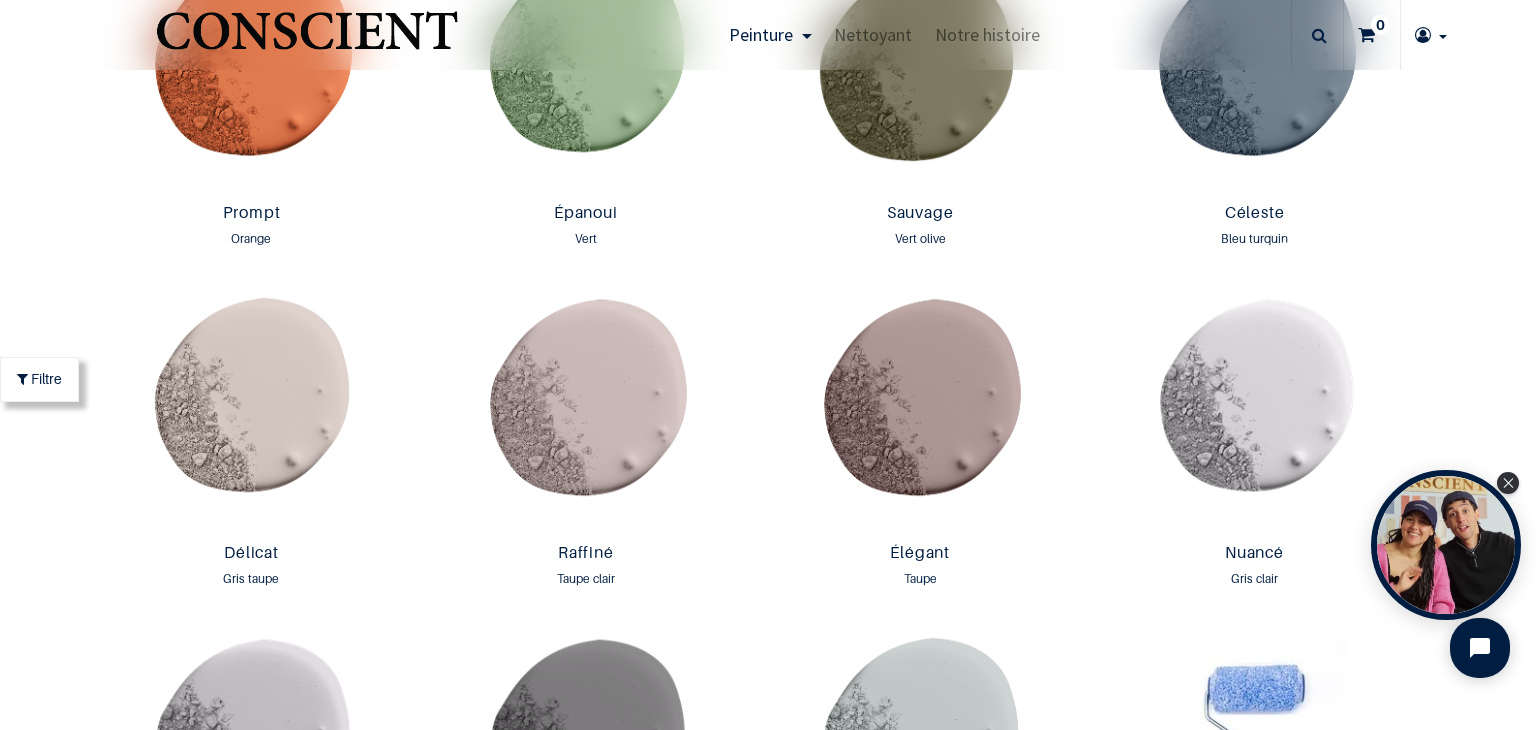 drag, startPoint x: 1520, startPoint y: 297, endPoint x: 1517, endPoint y: 283, distance: 14.3178215 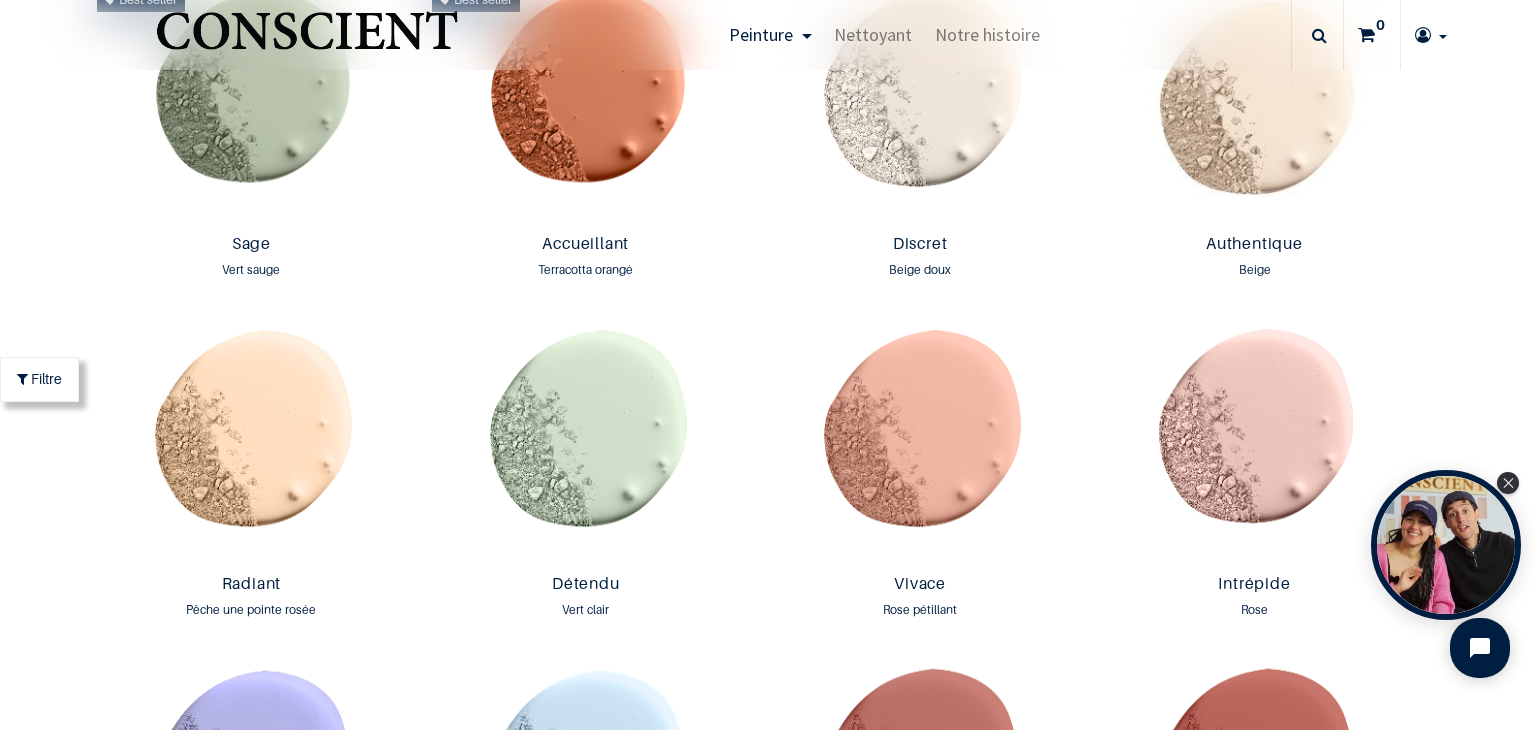 scroll, scrollTop: 1918, scrollLeft: 0, axis: vertical 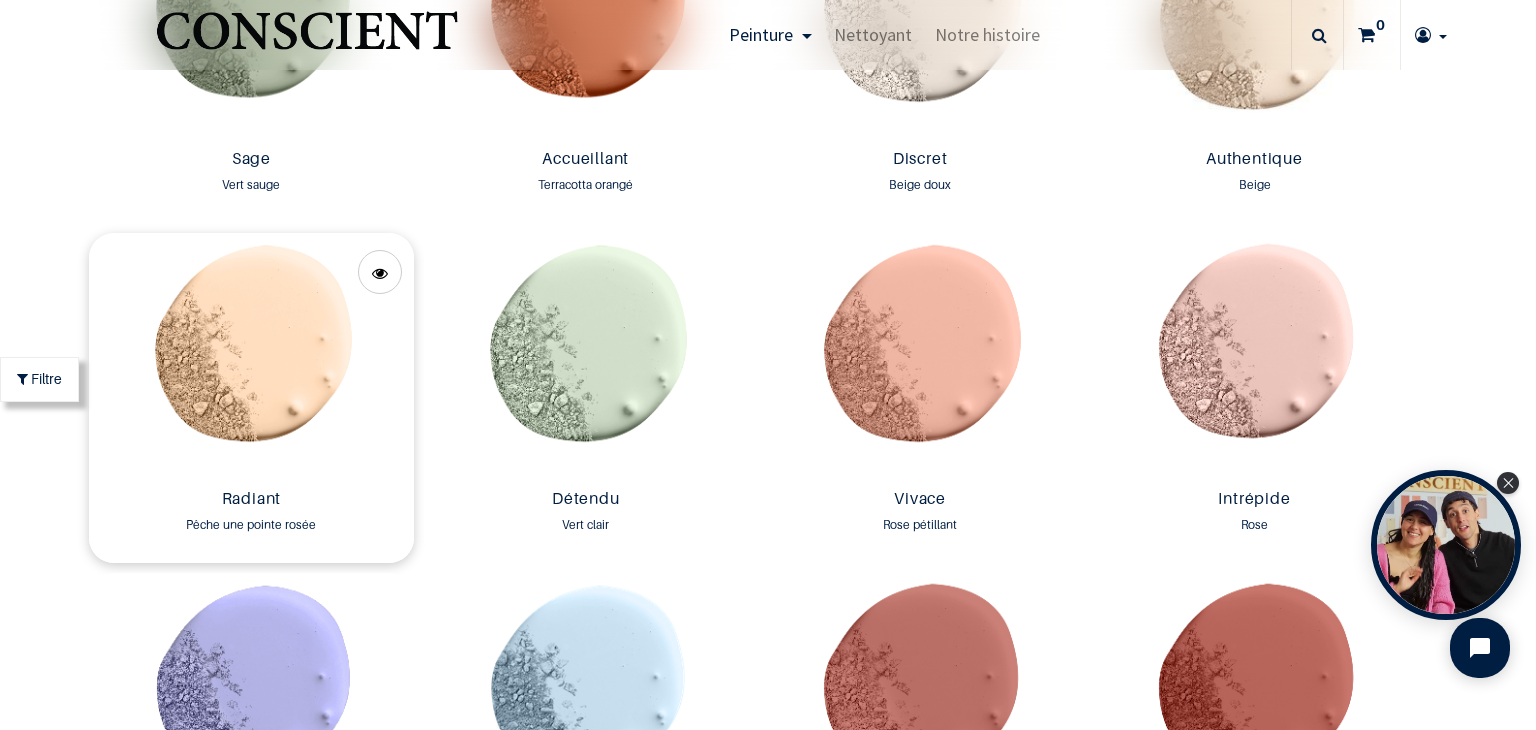 click at bounding box center [251, 357] 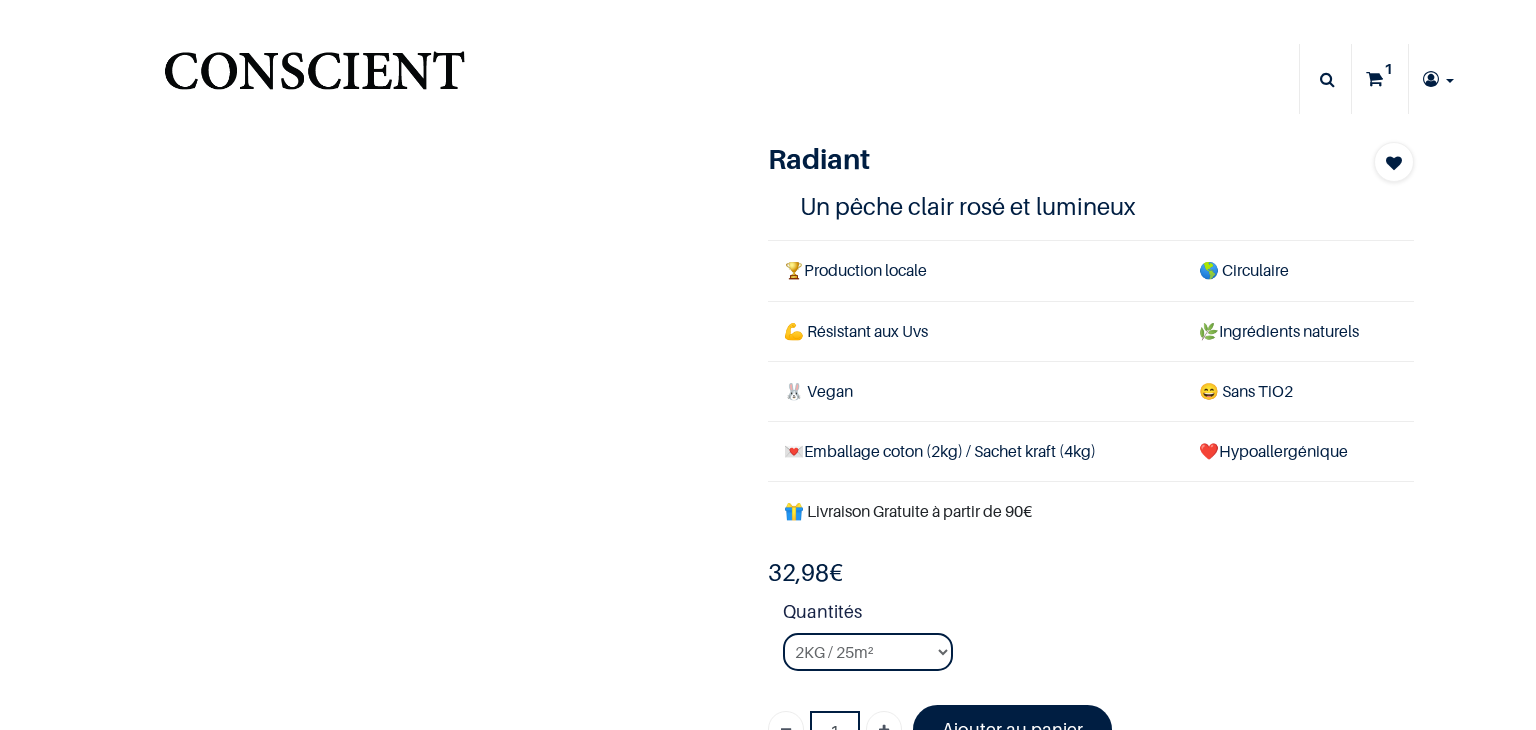 scroll, scrollTop: 0, scrollLeft: 0, axis: both 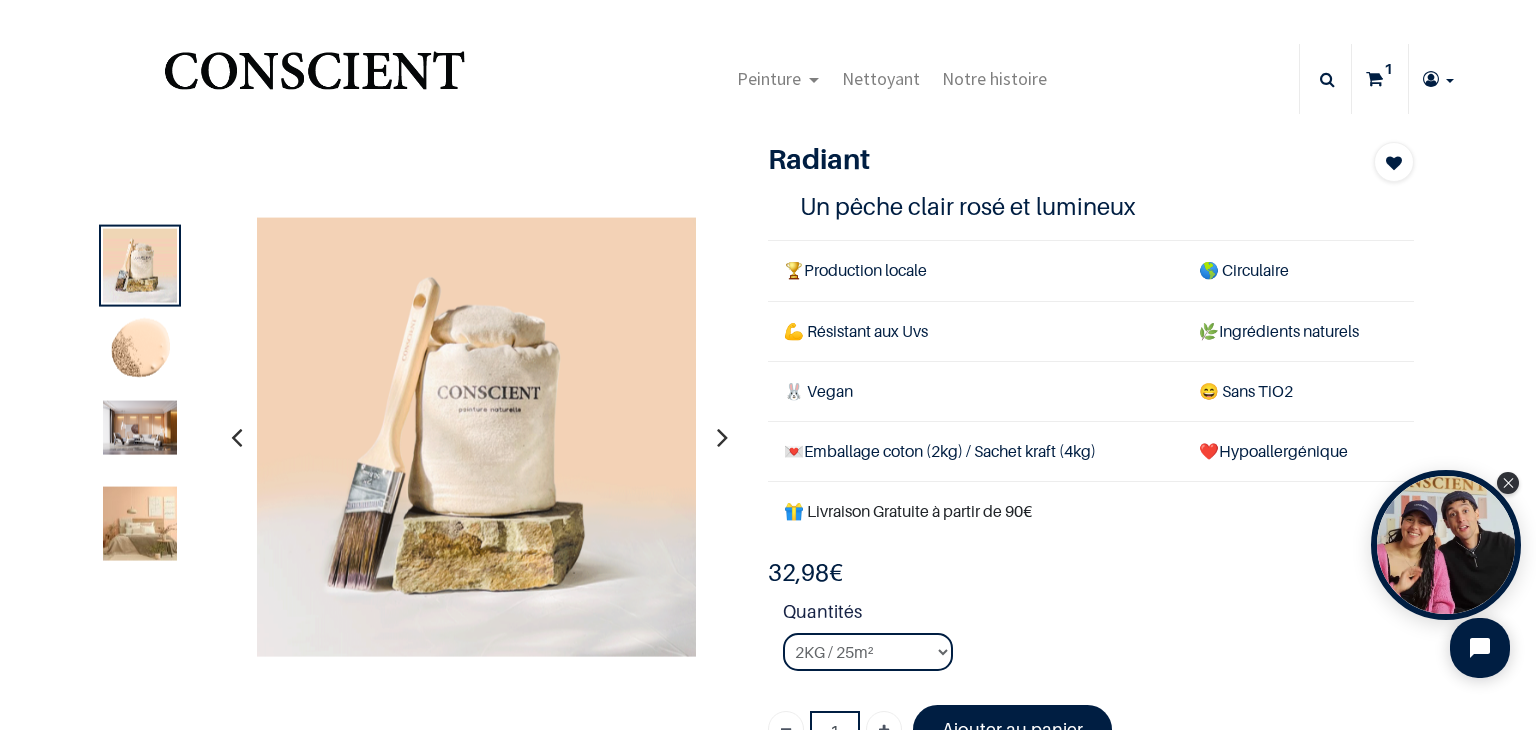 type on "[PERSON_NAME][EMAIL_ADDRESS][DOMAIN_NAME]" 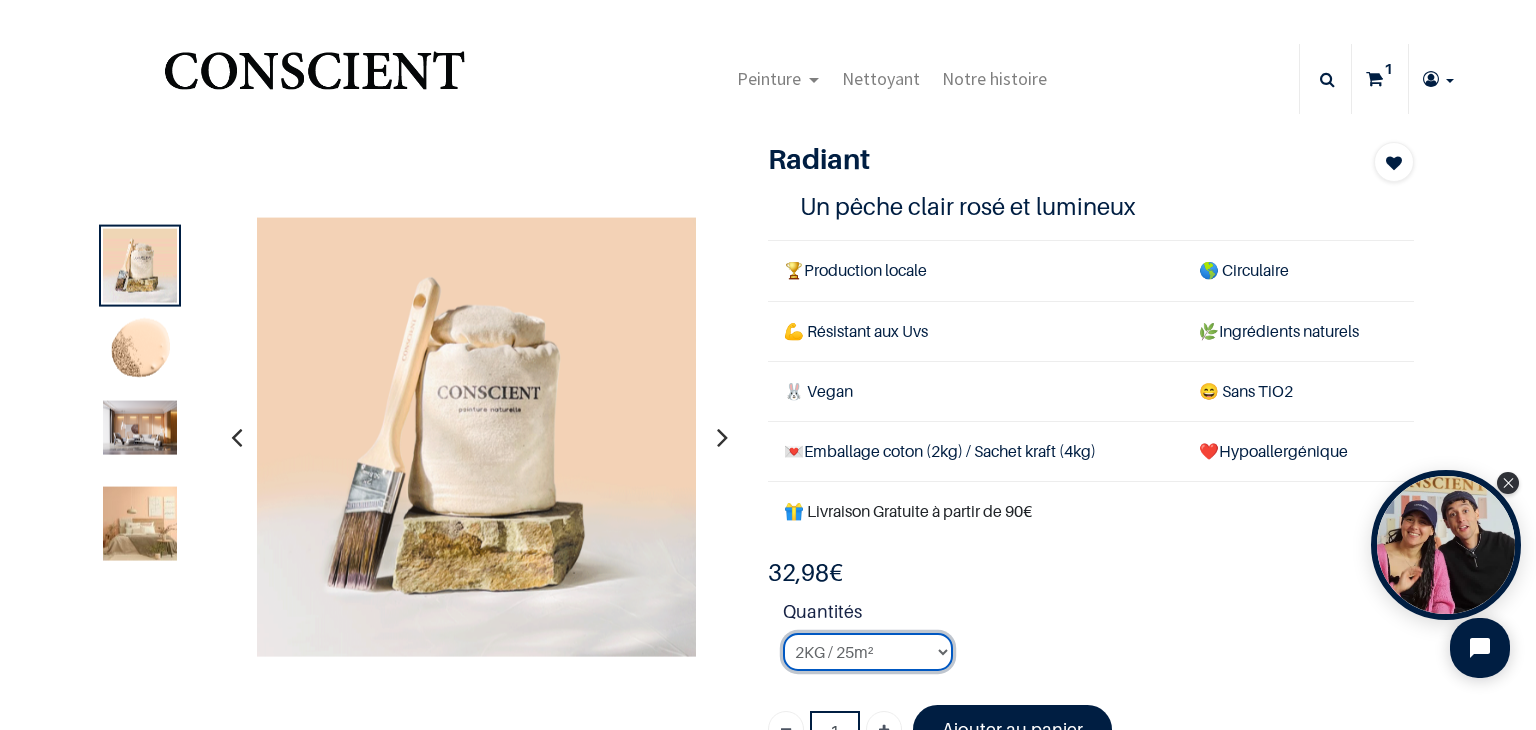 click on "2KG / 25m²
4KG / 50m²
8KG / 100m²
Testeur" at bounding box center [868, 652] 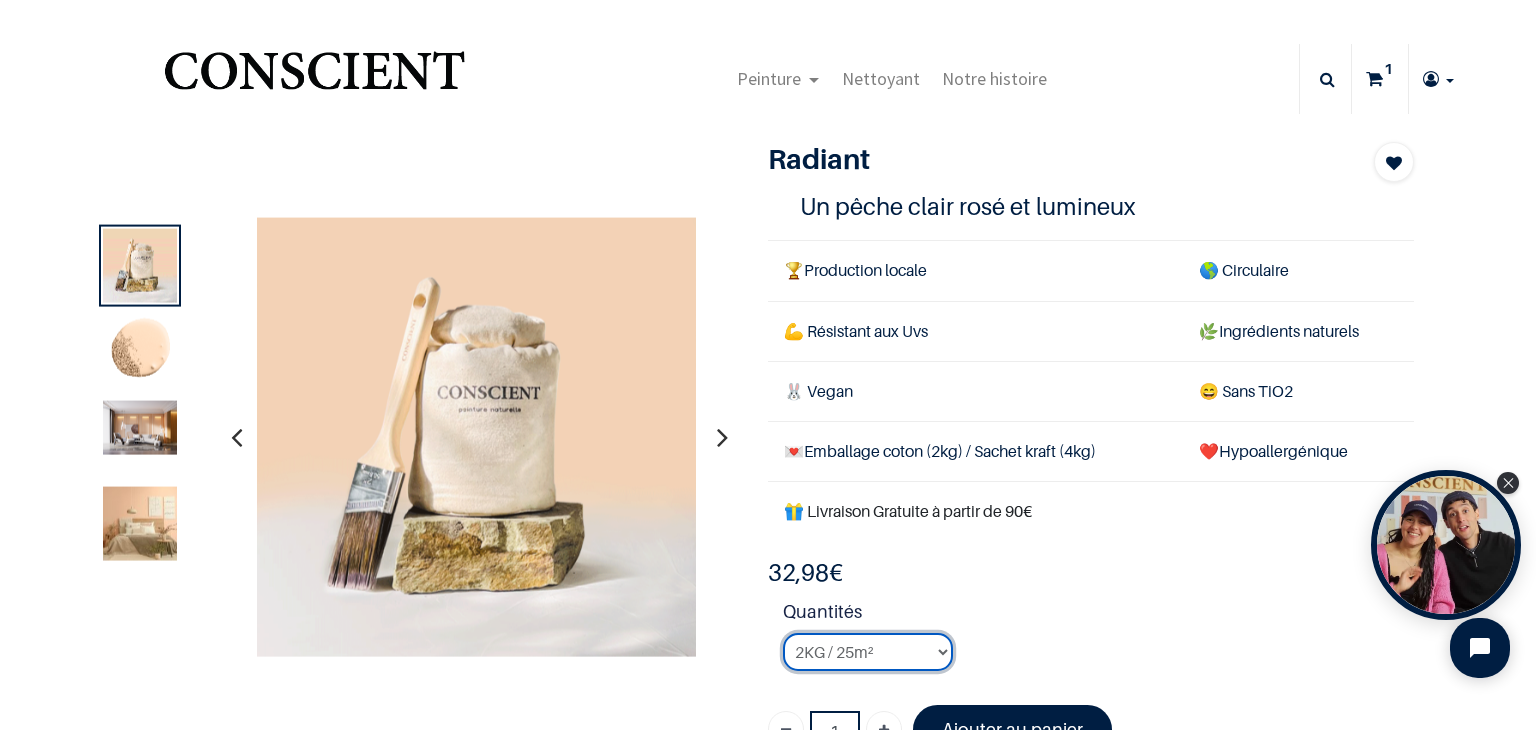 select on "29" 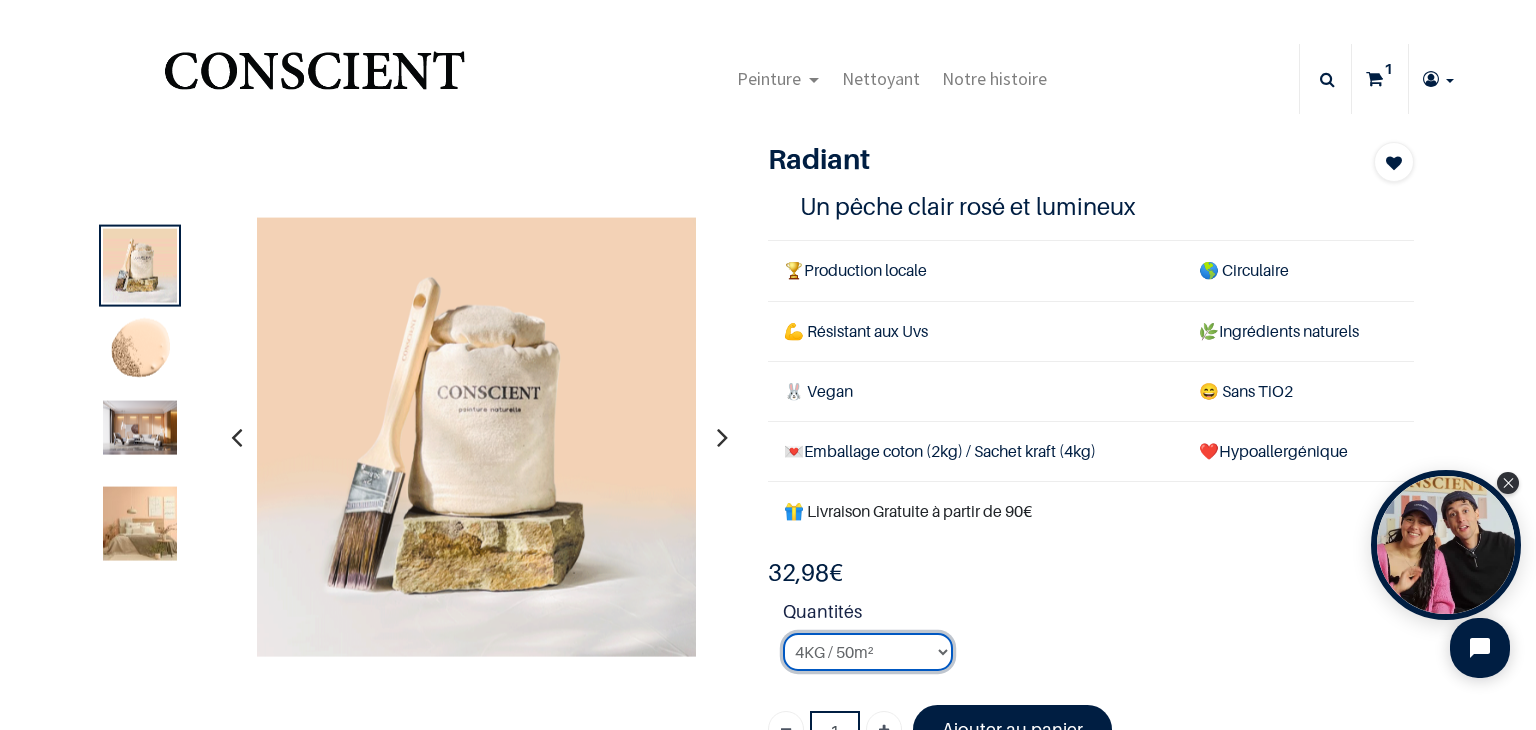 click on "2KG / 25m²
4KG / 50m²
8KG / 100m²
Testeur" at bounding box center (868, 652) 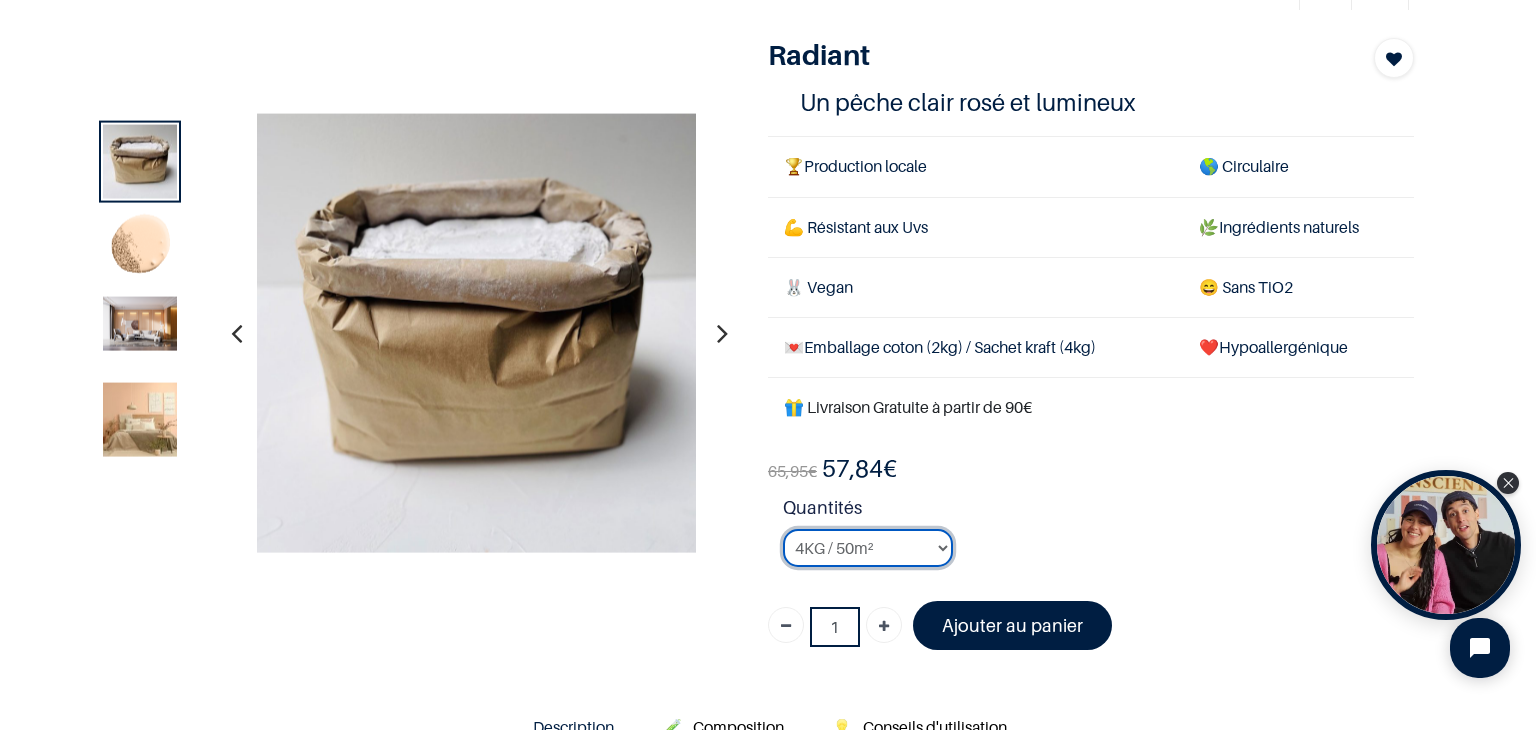 scroll, scrollTop: 162, scrollLeft: 0, axis: vertical 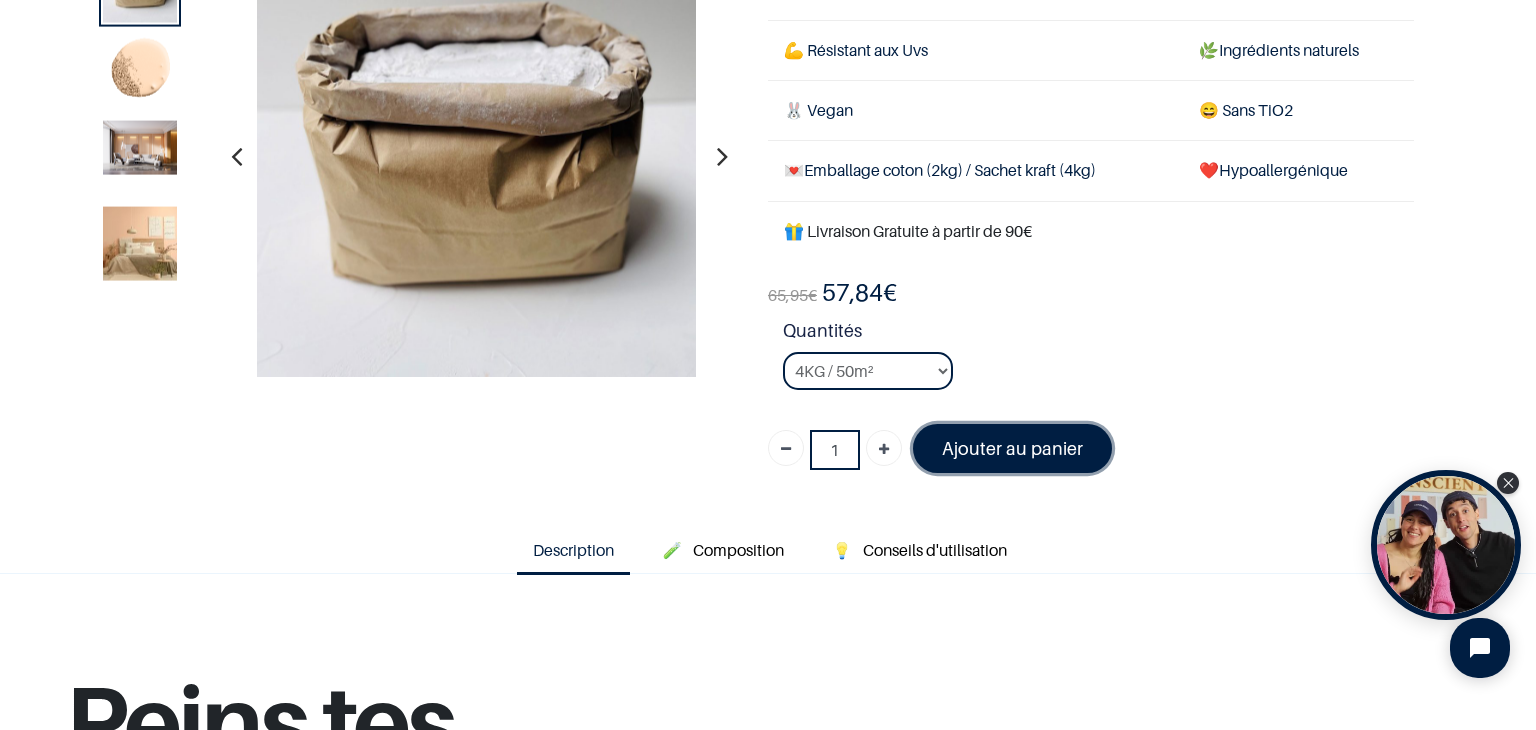 click on "Ajouter au panier" at bounding box center (1012, 448) 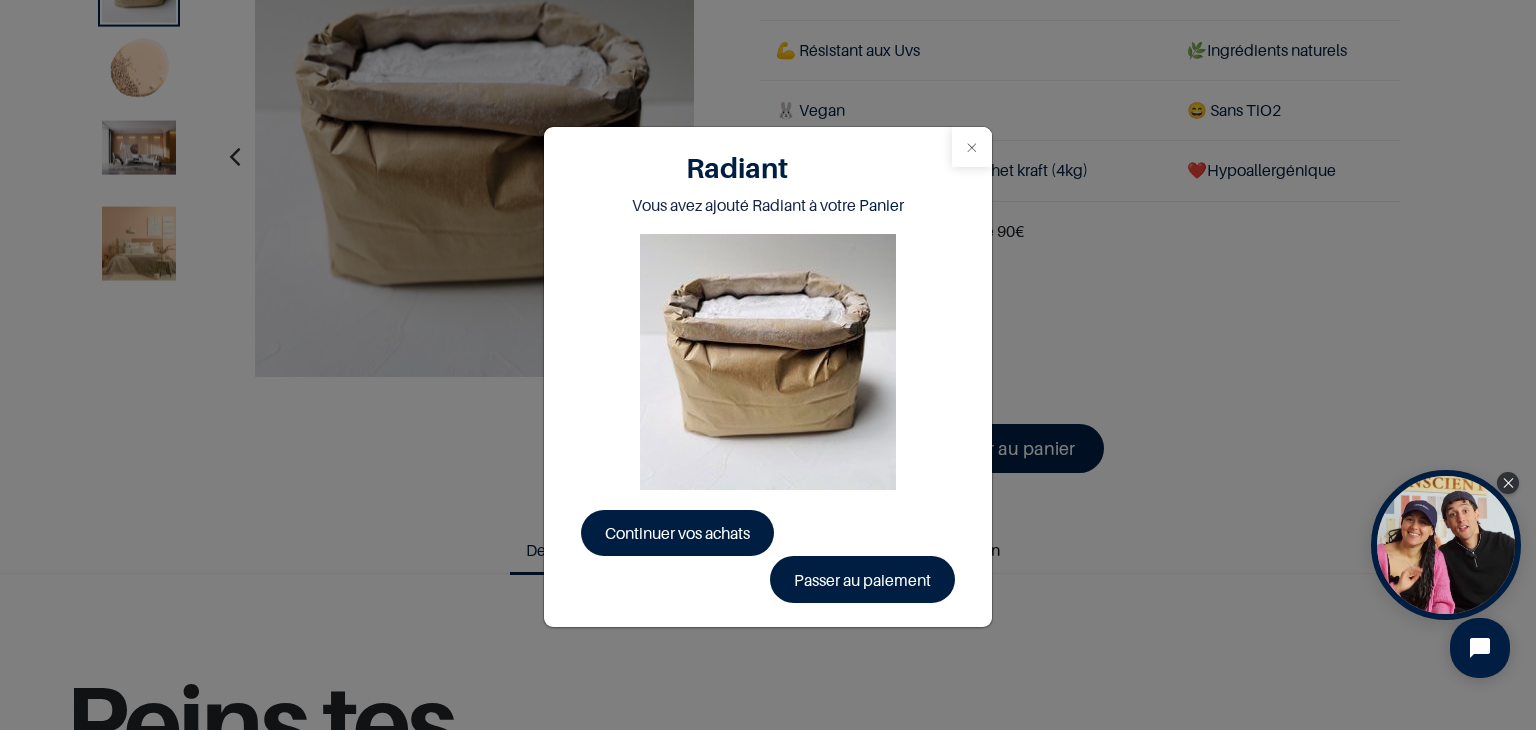 click at bounding box center [972, 147] 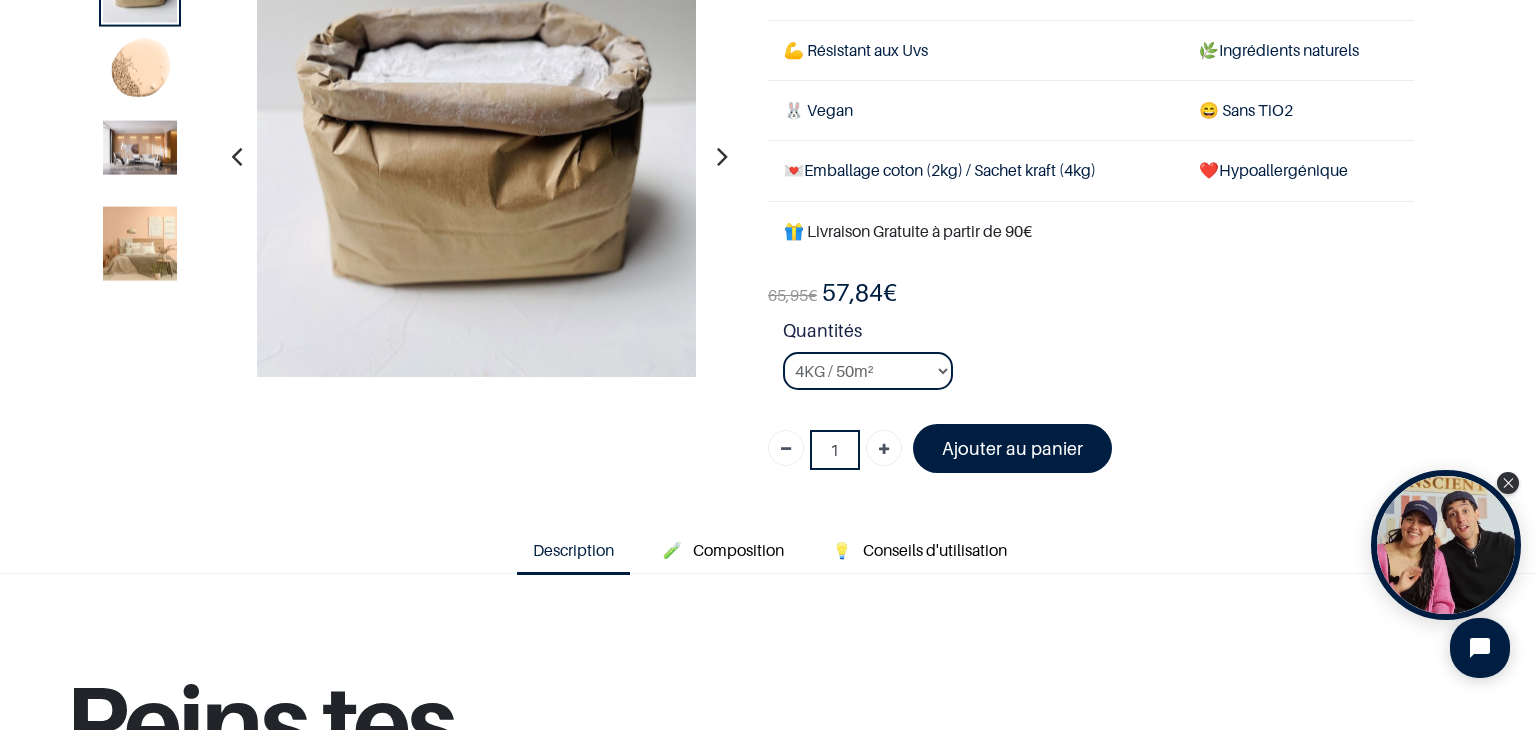 scroll, scrollTop: 122, scrollLeft: 0, axis: vertical 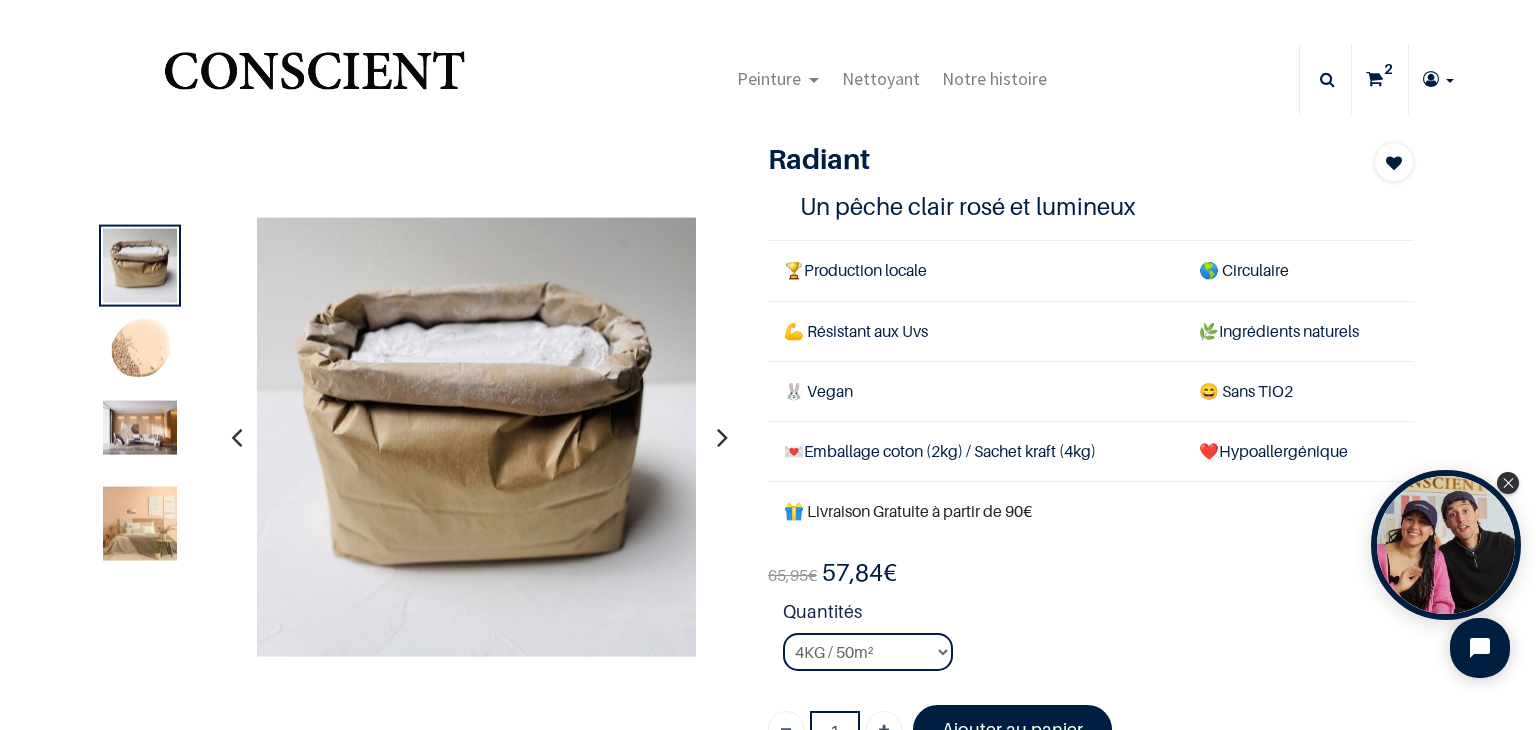 click on "2" at bounding box center [1388, 69] 